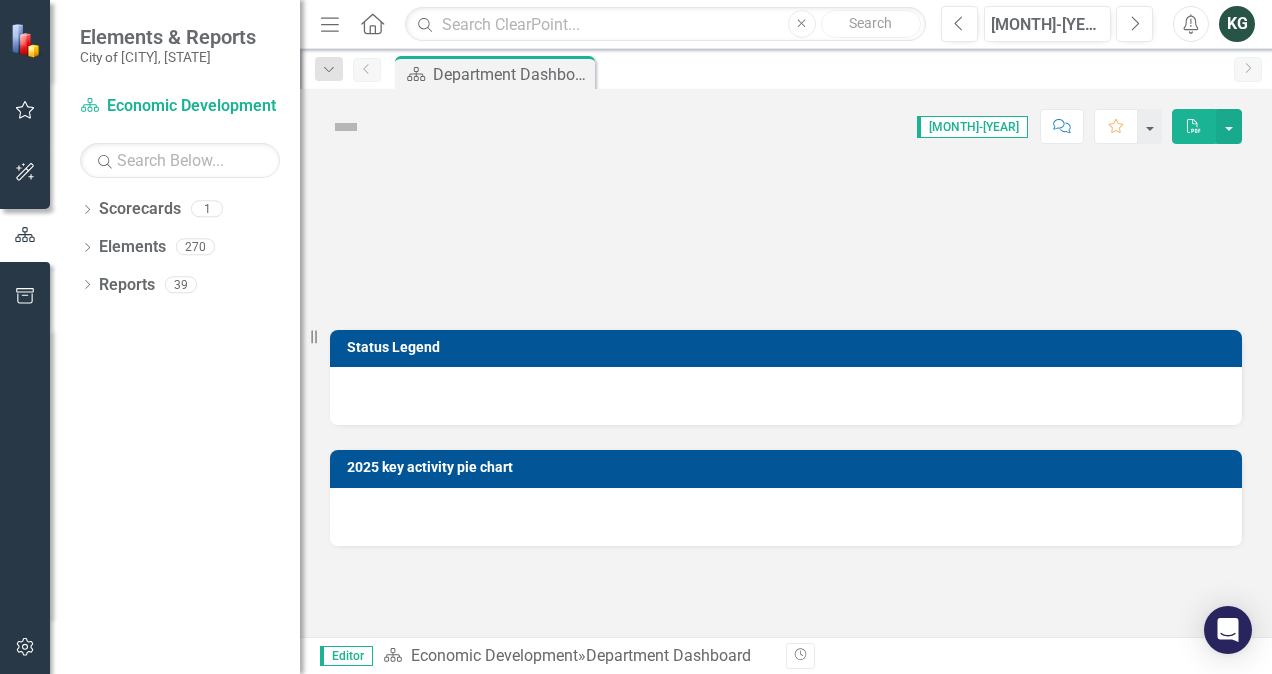 scroll, scrollTop: 0, scrollLeft: 0, axis: both 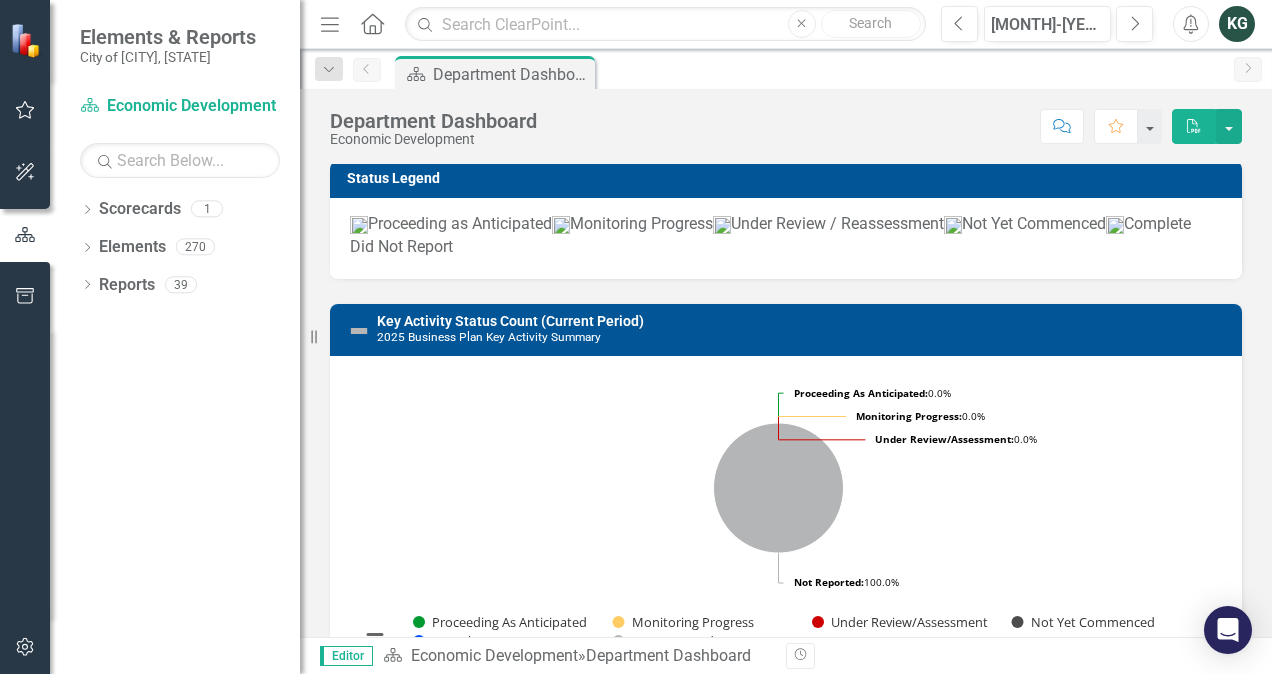 click on "39" at bounding box center [181, 284] 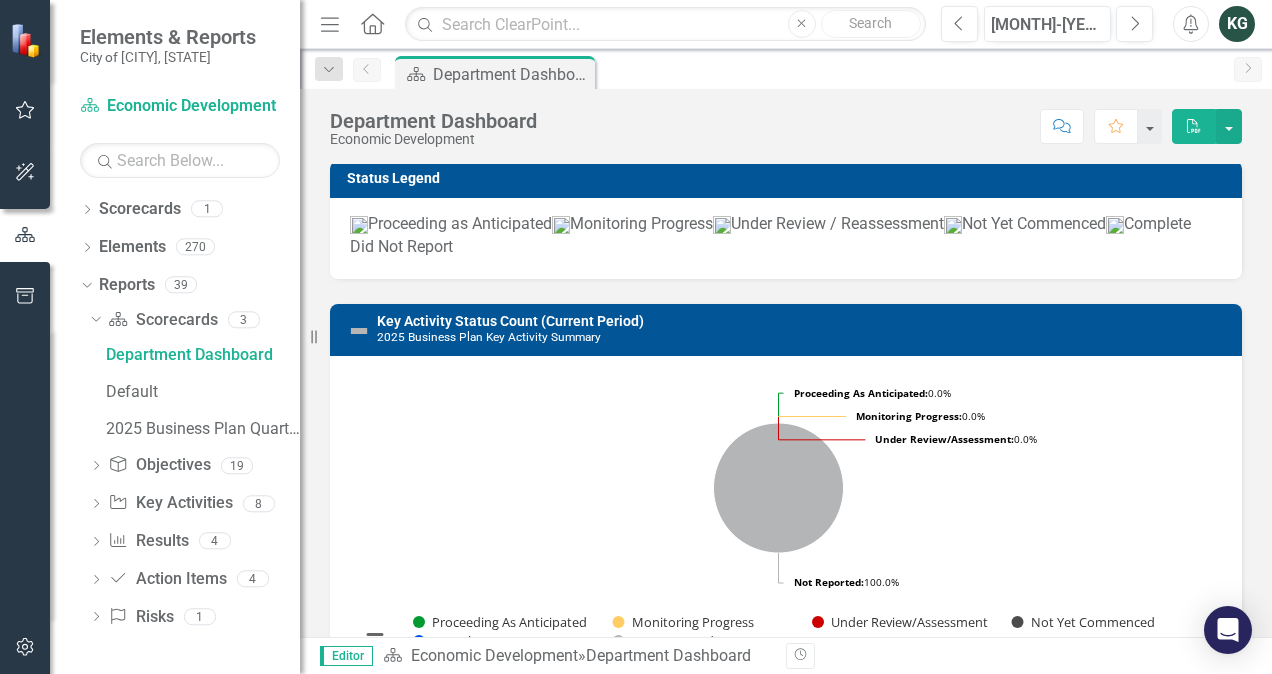 click on "Dropdown" at bounding box center [96, 581] 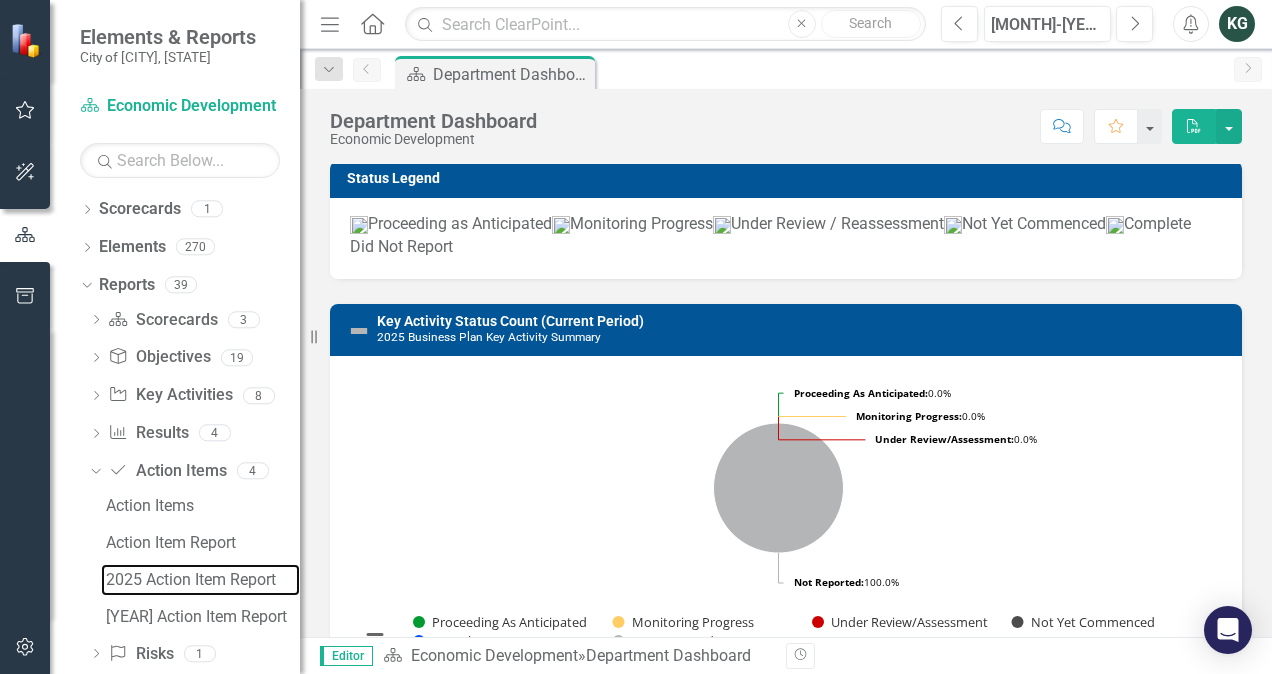 click on "2025 Action Item Report" at bounding box center (203, 580) 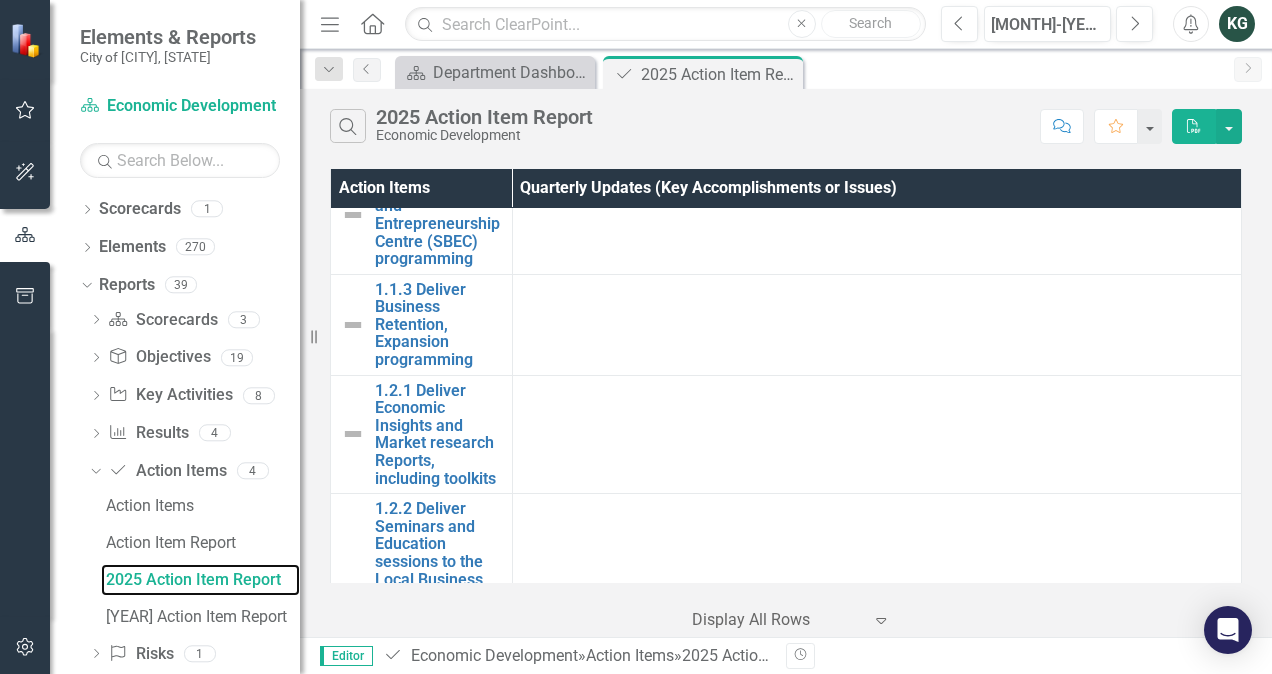 scroll, scrollTop: 0, scrollLeft: 0, axis: both 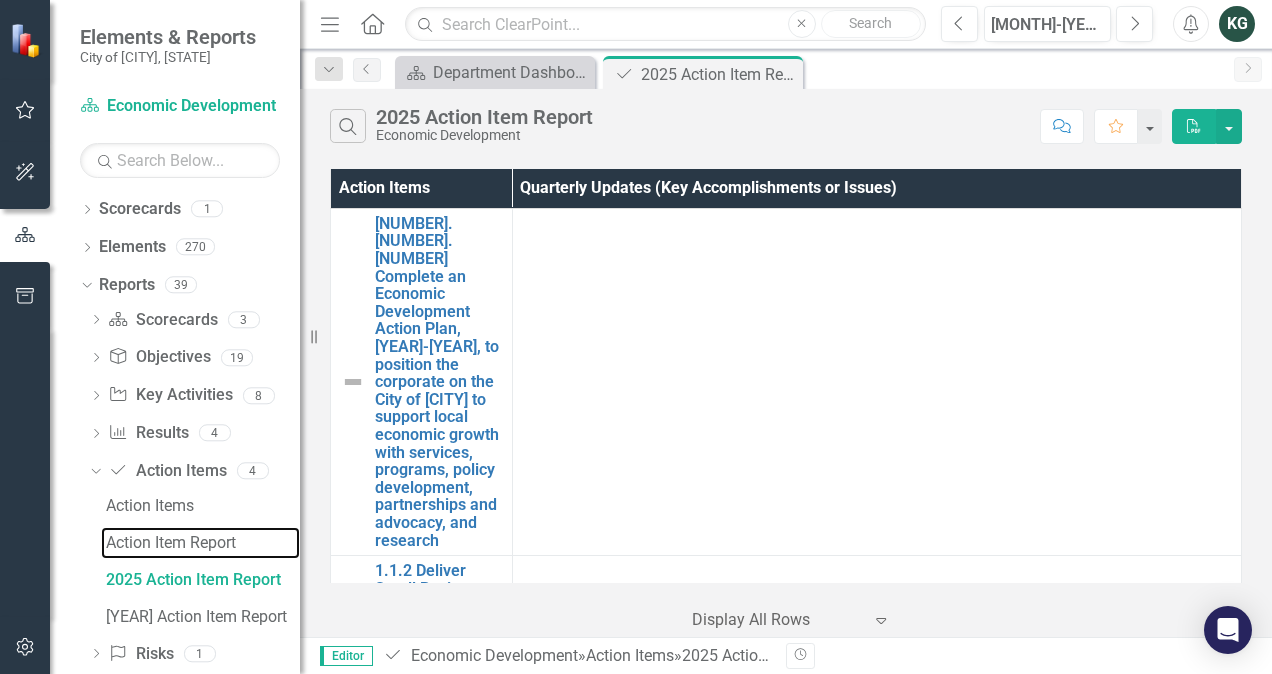 click on "Action Item Report" at bounding box center [203, 543] 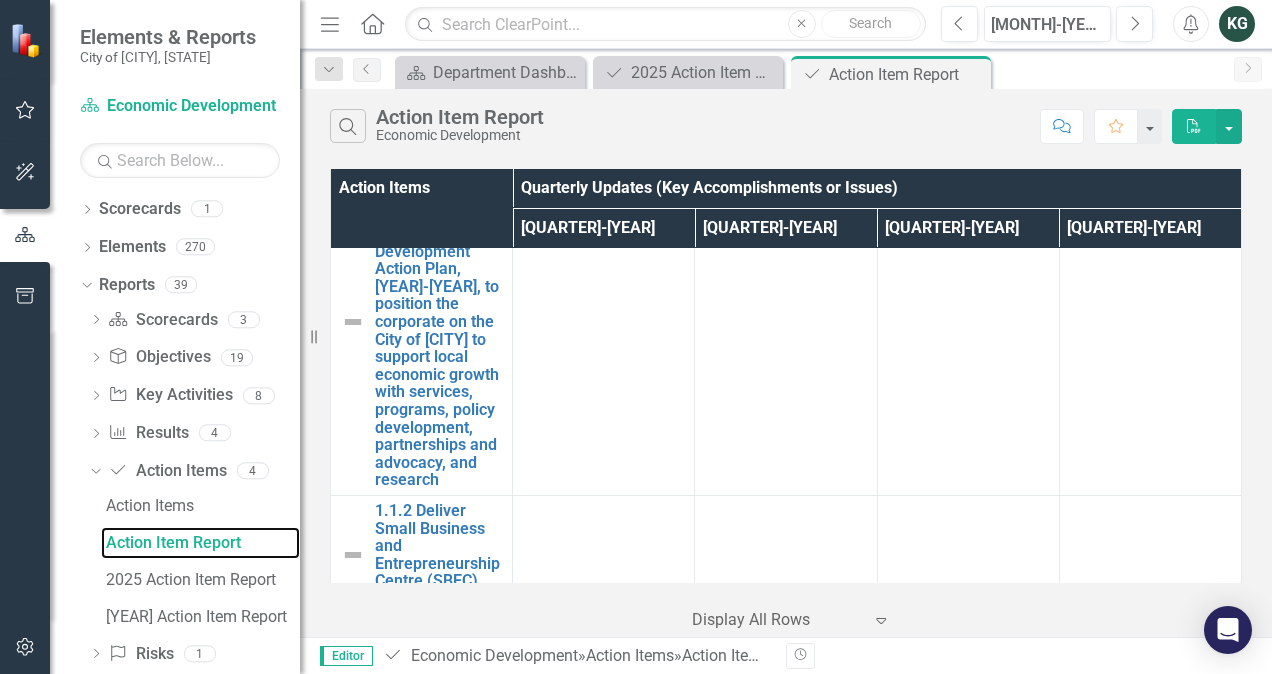 scroll, scrollTop: 0, scrollLeft: 0, axis: both 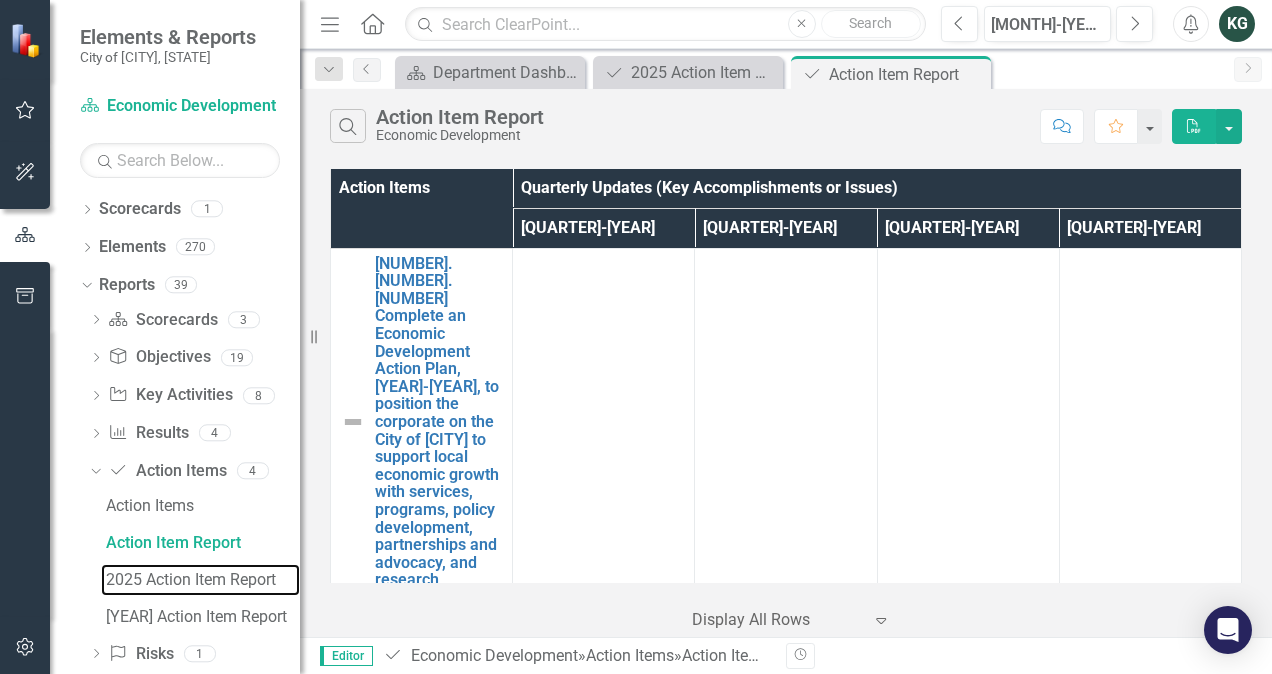 click on "2025 Action Item Report" at bounding box center [203, 580] 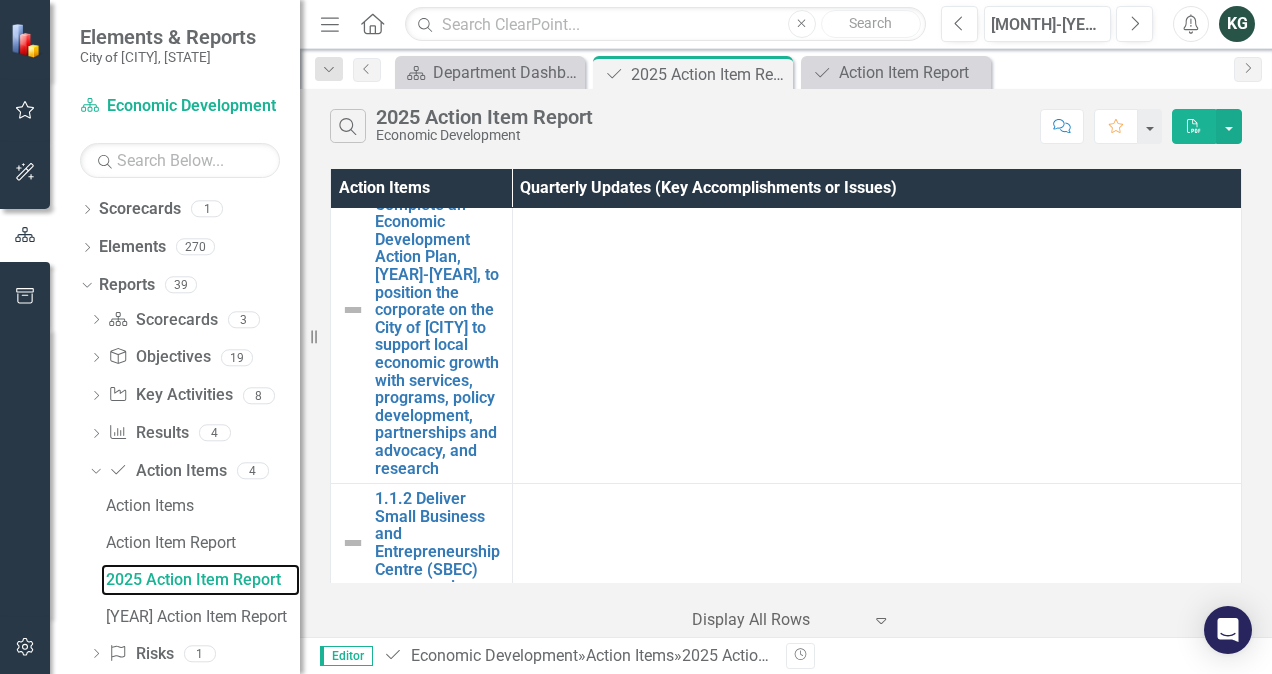 scroll, scrollTop: 100, scrollLeft: 0, axis: vertical 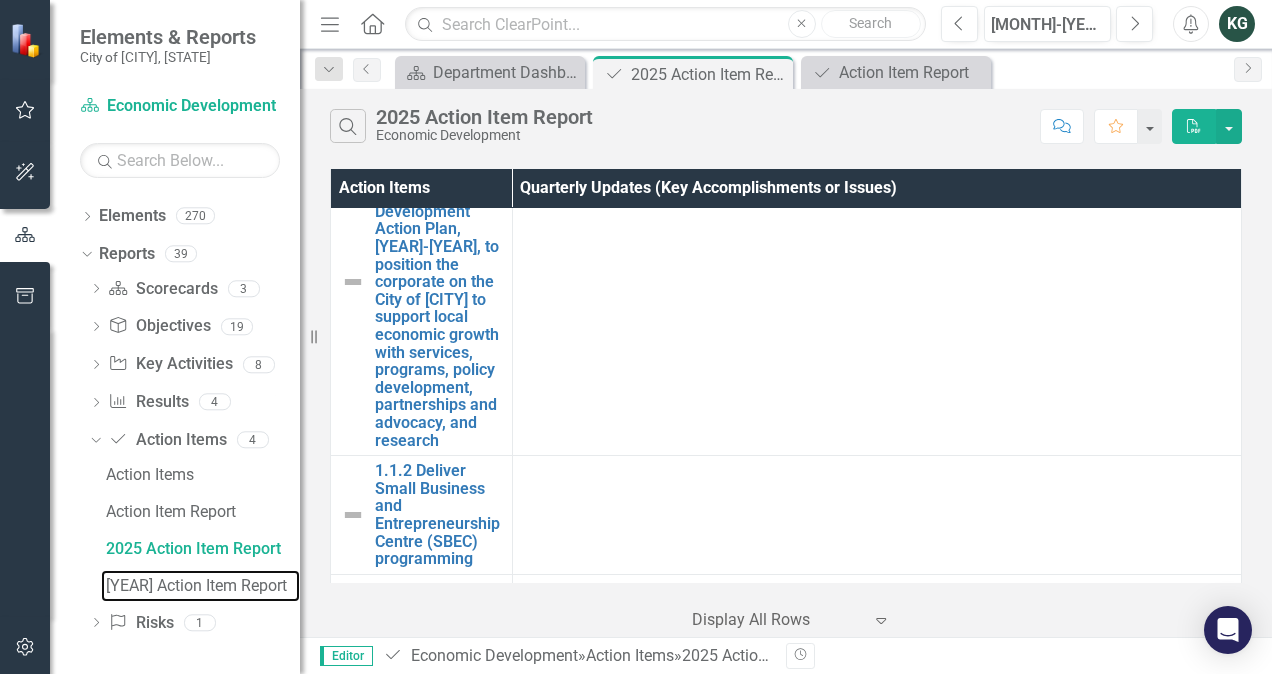 click on "[YEAR] Action Item Report" at bounding box center (200, 586) 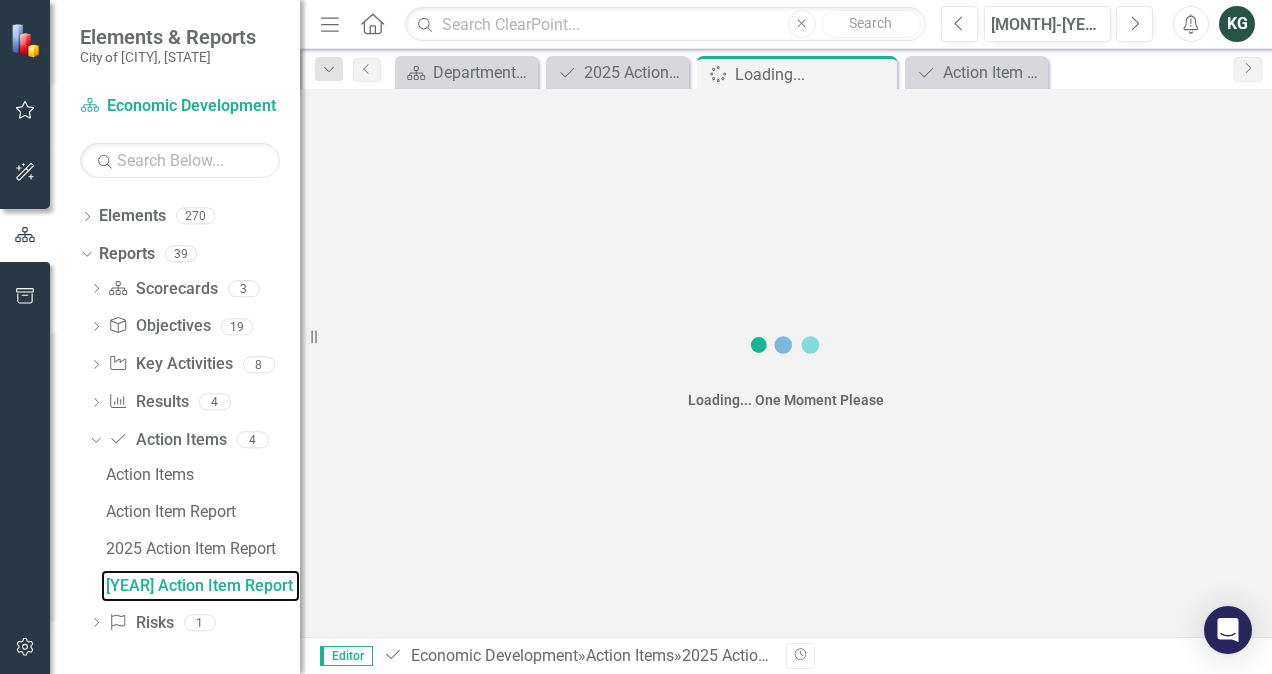scroll, scrollTop: 0, scrollLeft: 0, axis: both 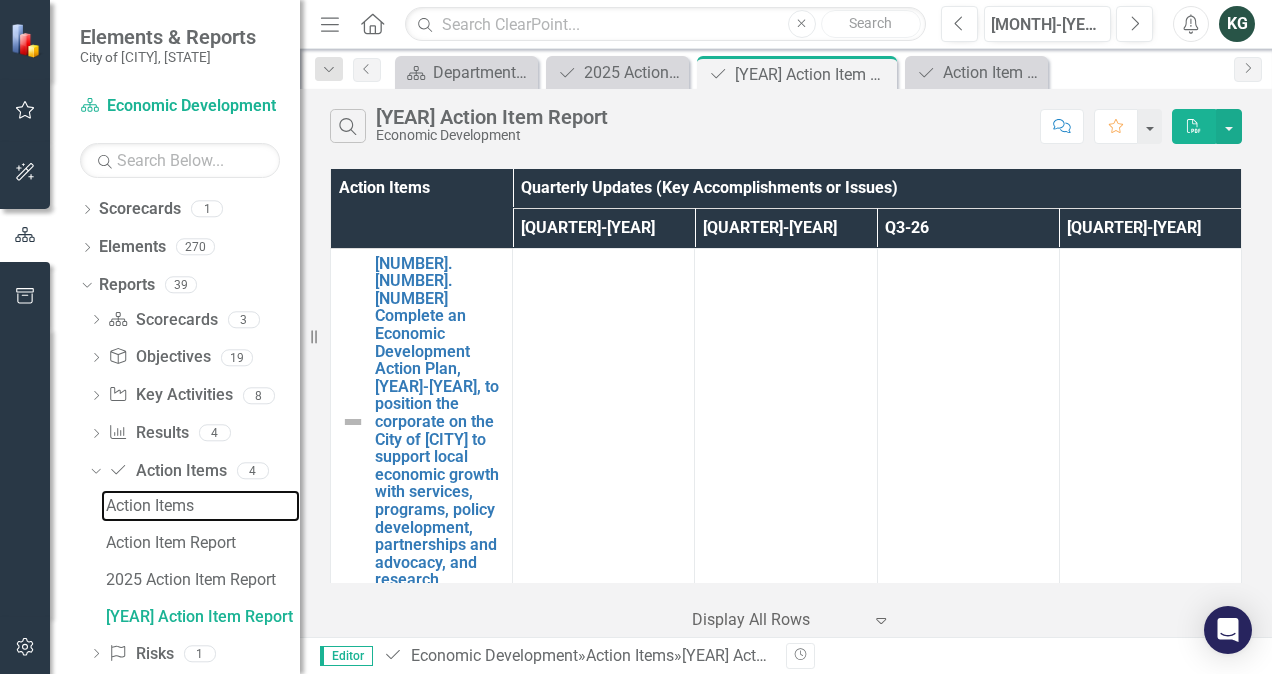 click on "Action Items" at bounding box center [203, 506] 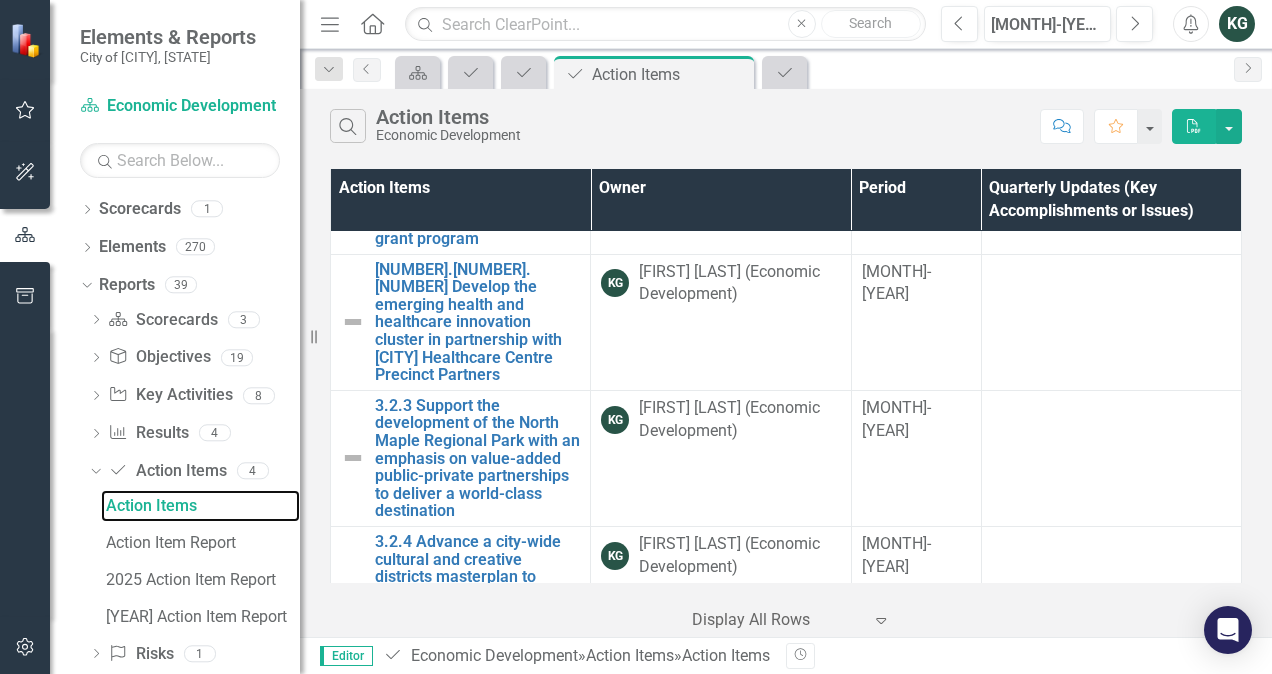 scroll, scrollTop: 2866, scrollLeft: 0, axis: vertical 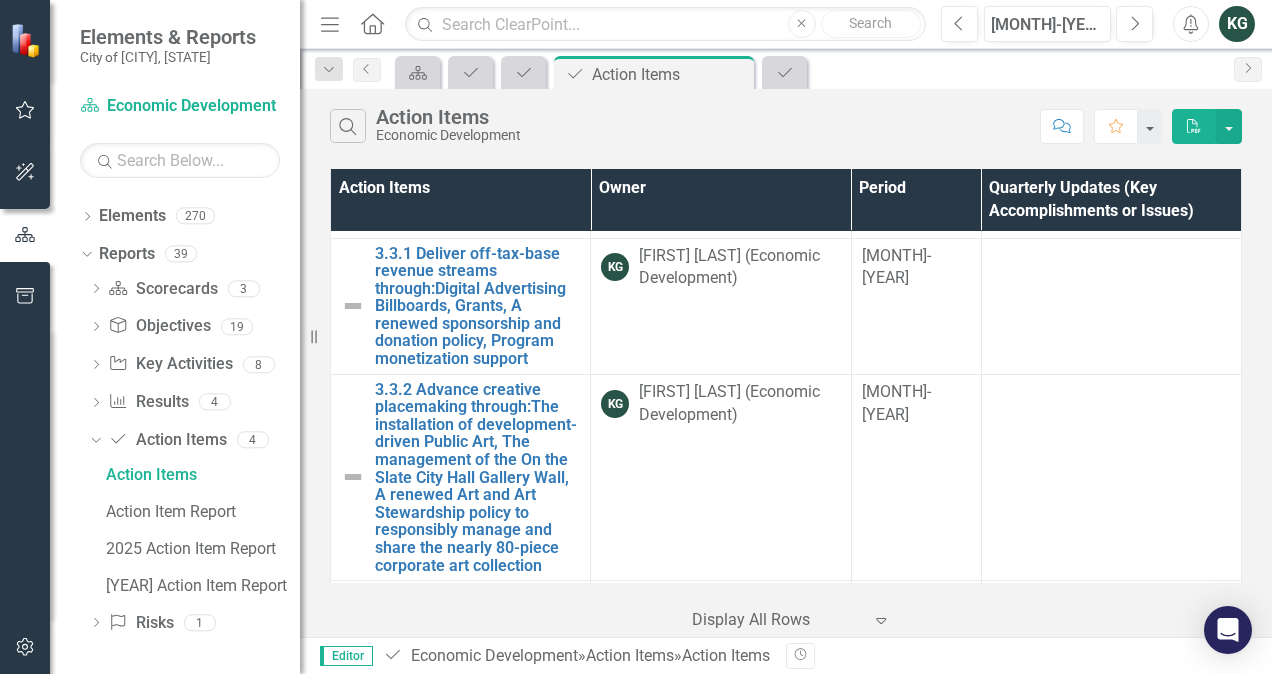 click on "Dropdown" at bounding box center [96, 290] 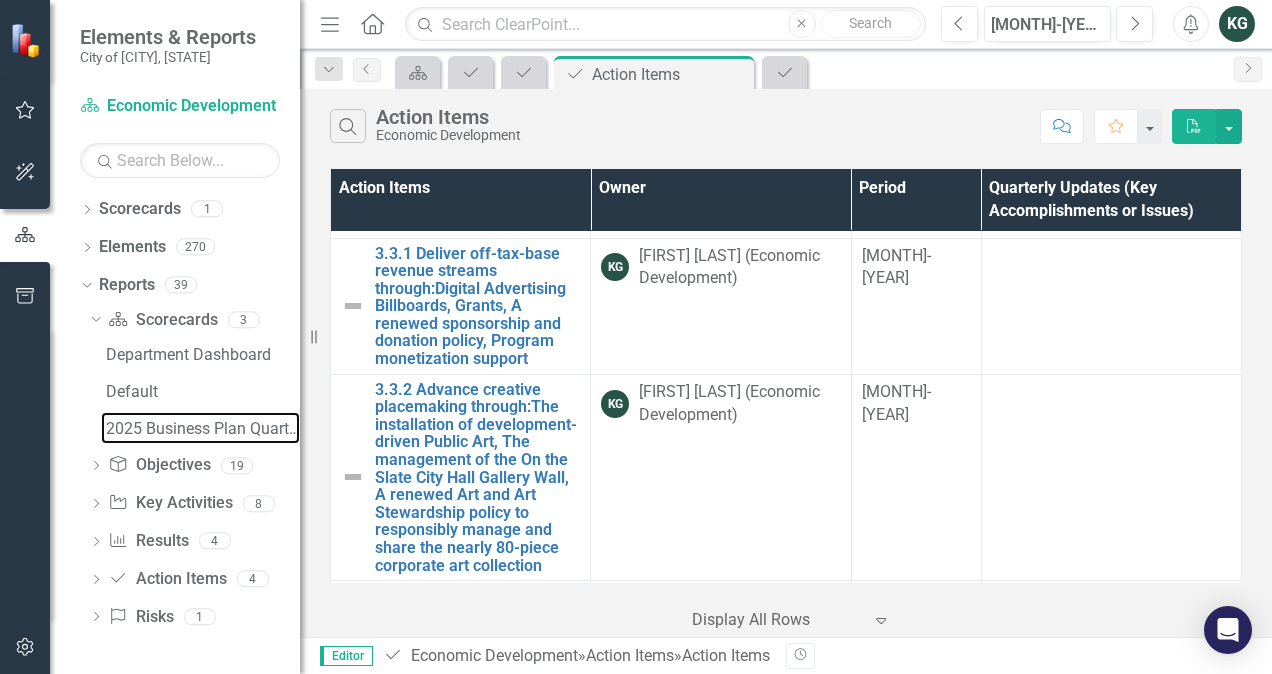 click on "2025 Business Plan Quarterly Dashboard" at bounding box center (200, 428) 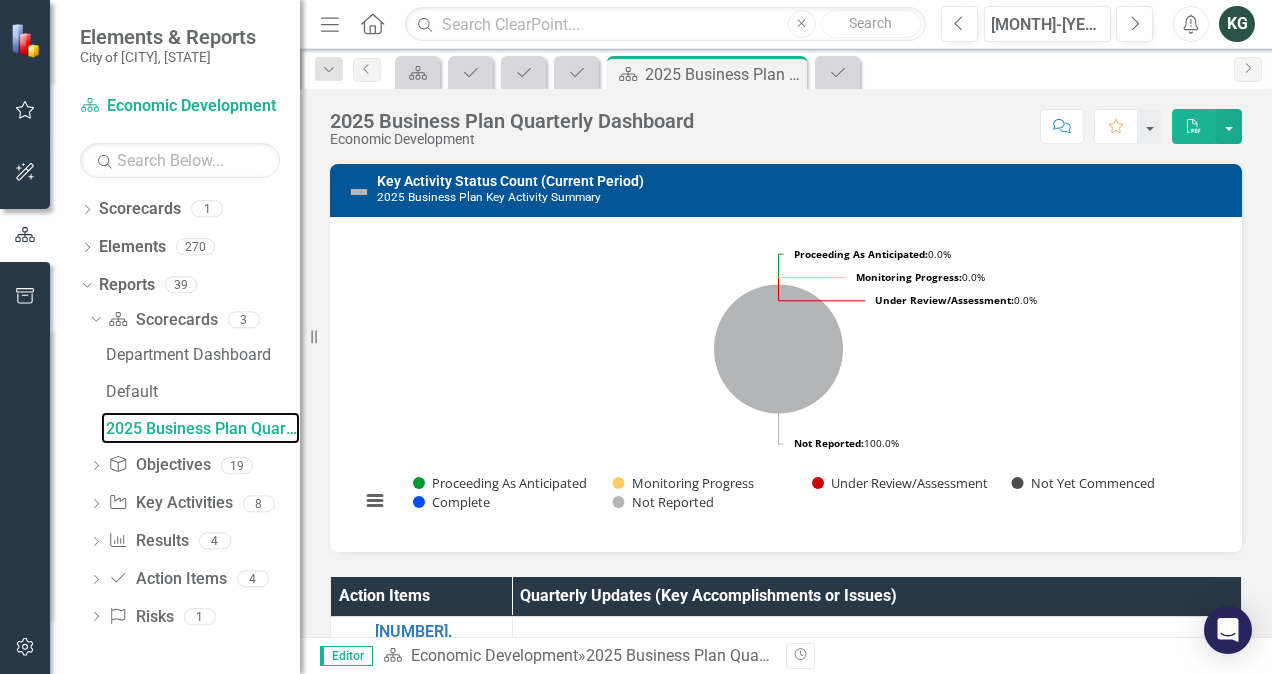 scroll, scrollTop: 400, scrollLeft: 0, axis: vertical 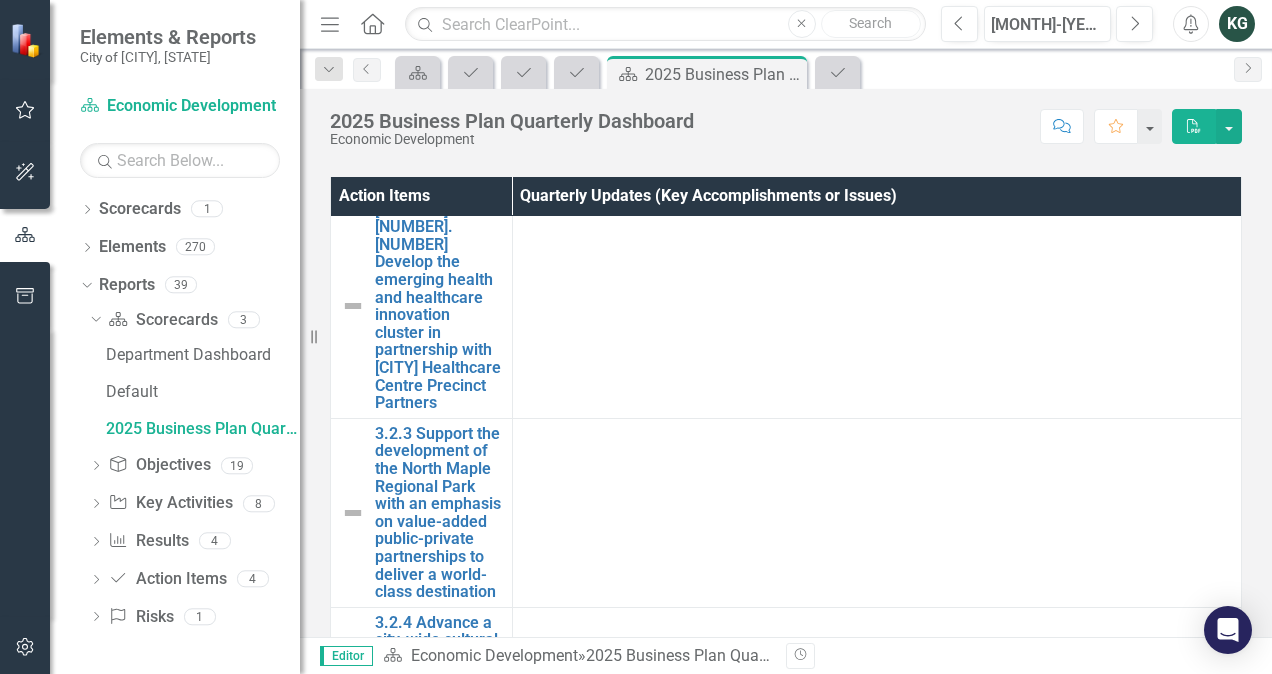 click on "Close" at bounding box center [0, 0] 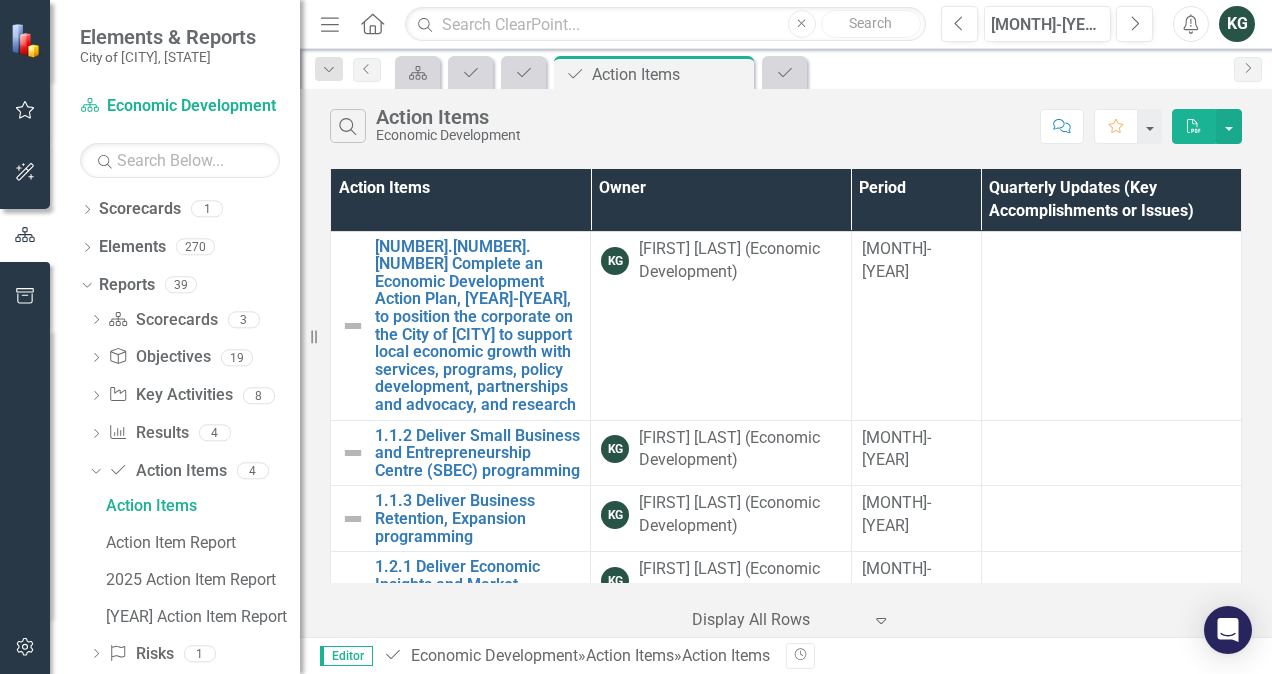 scroll, scrollTop: 0, scrollLeft: 0, axis: both 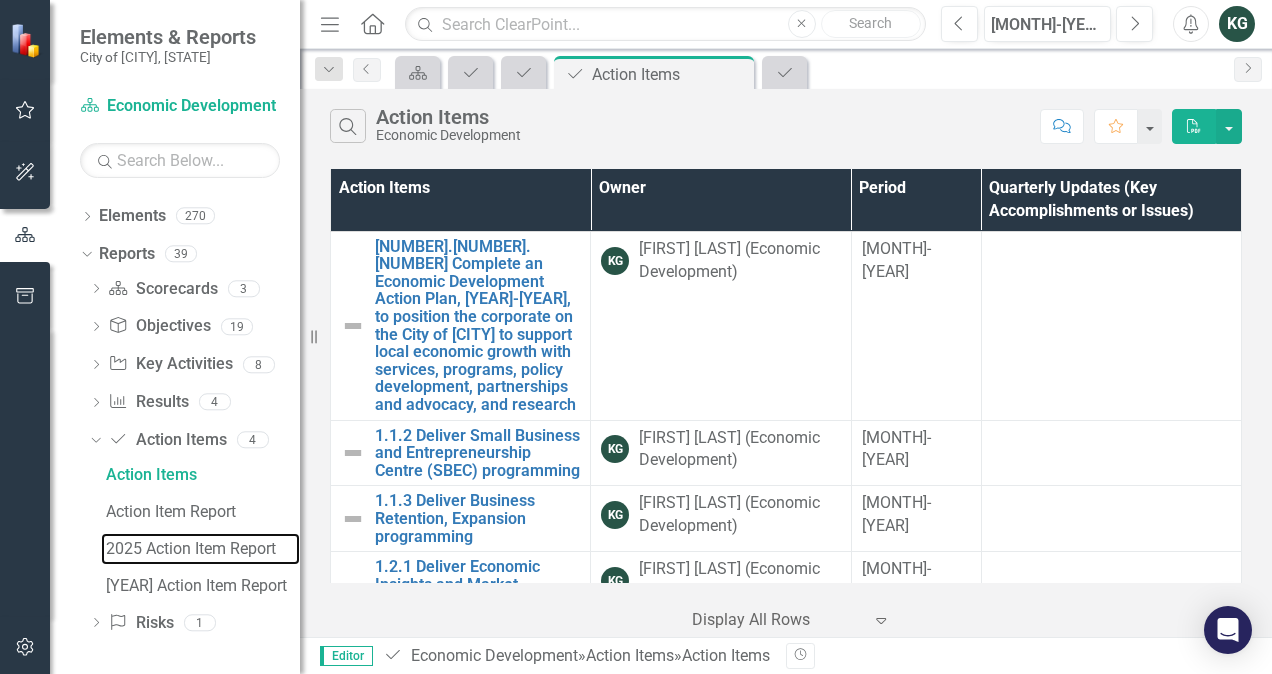 click on "2025 Action Item Report" at bounding box center (203, 549) 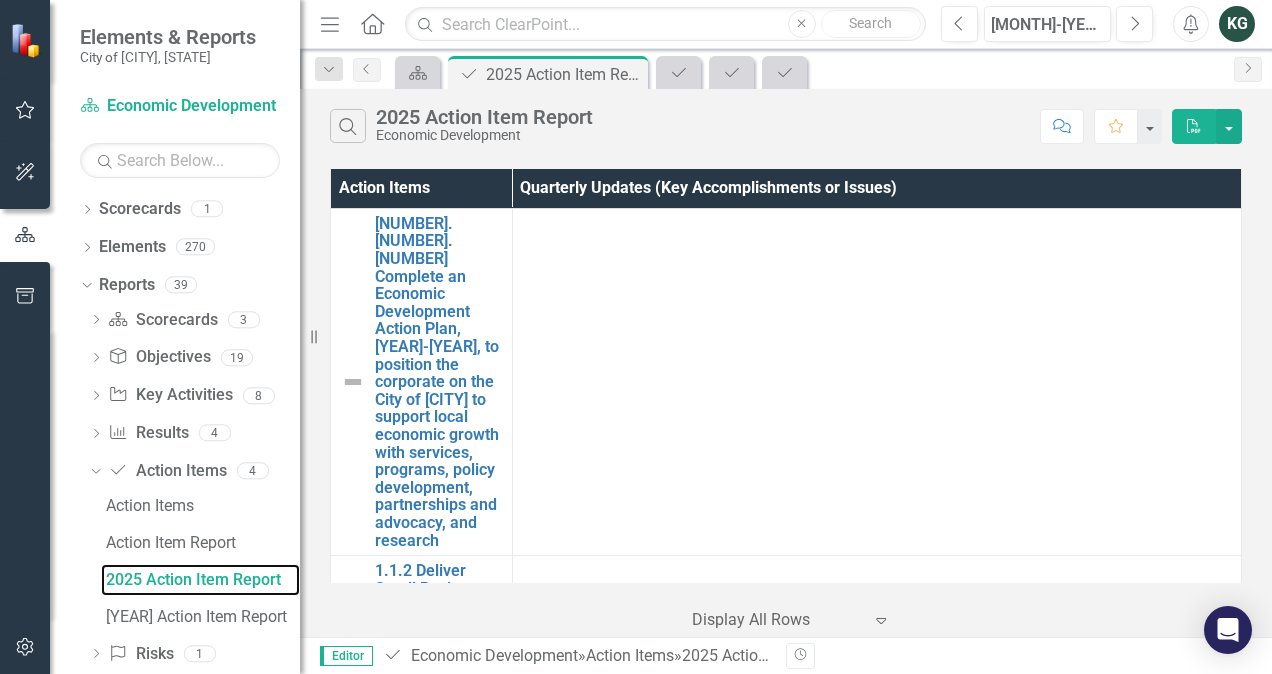 scroll, scrollTop: 0, scrollLeft: 0, axis: both 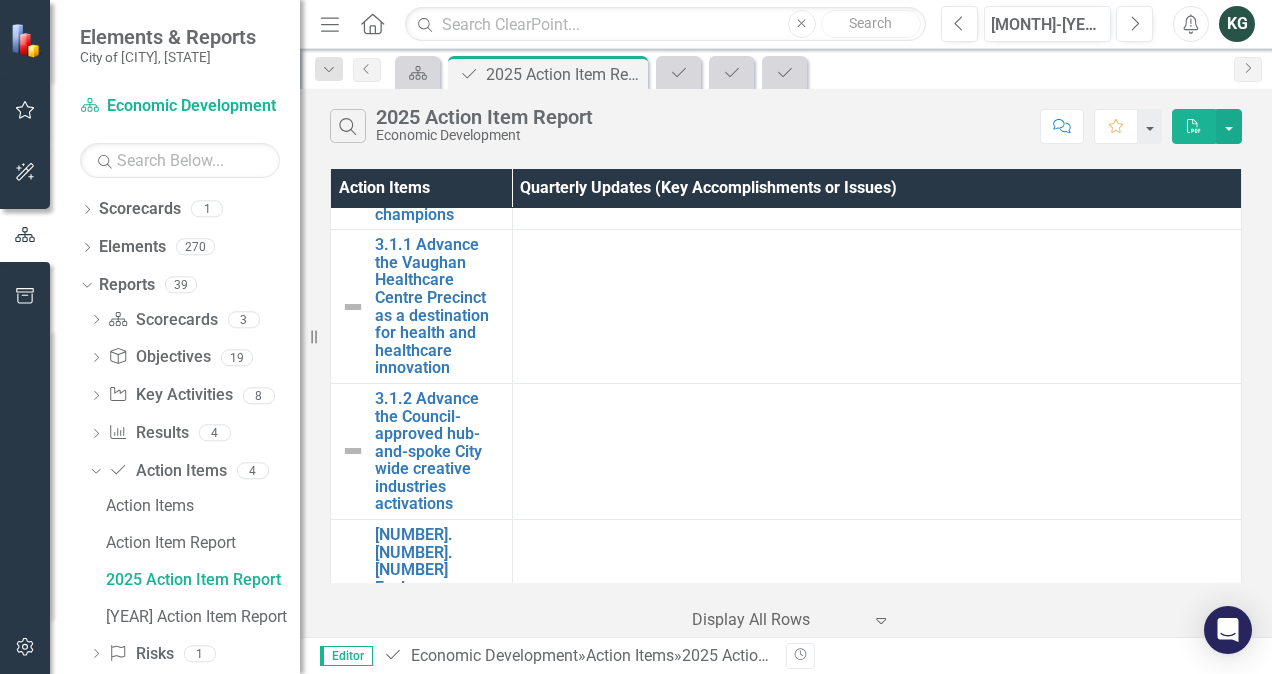 click on "Dropdown" at bounding box center [96, 397] 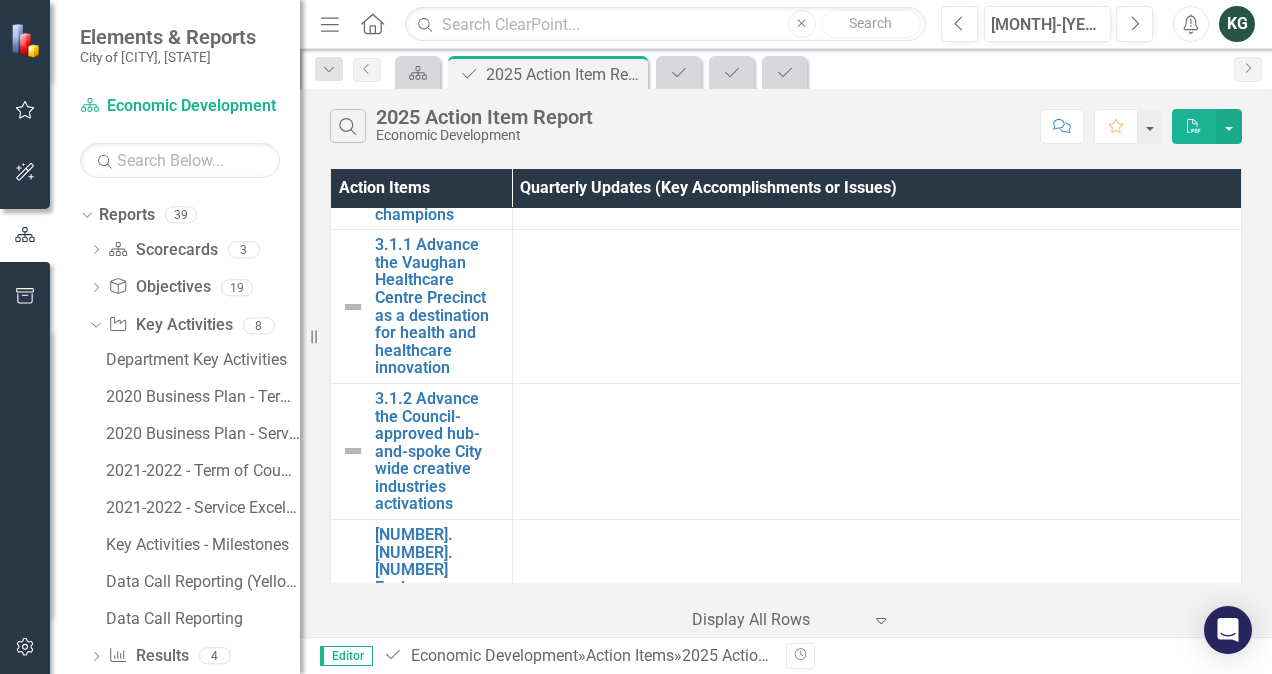 scroll, scrollTop: 0, scrollLeft: 0, axis: both 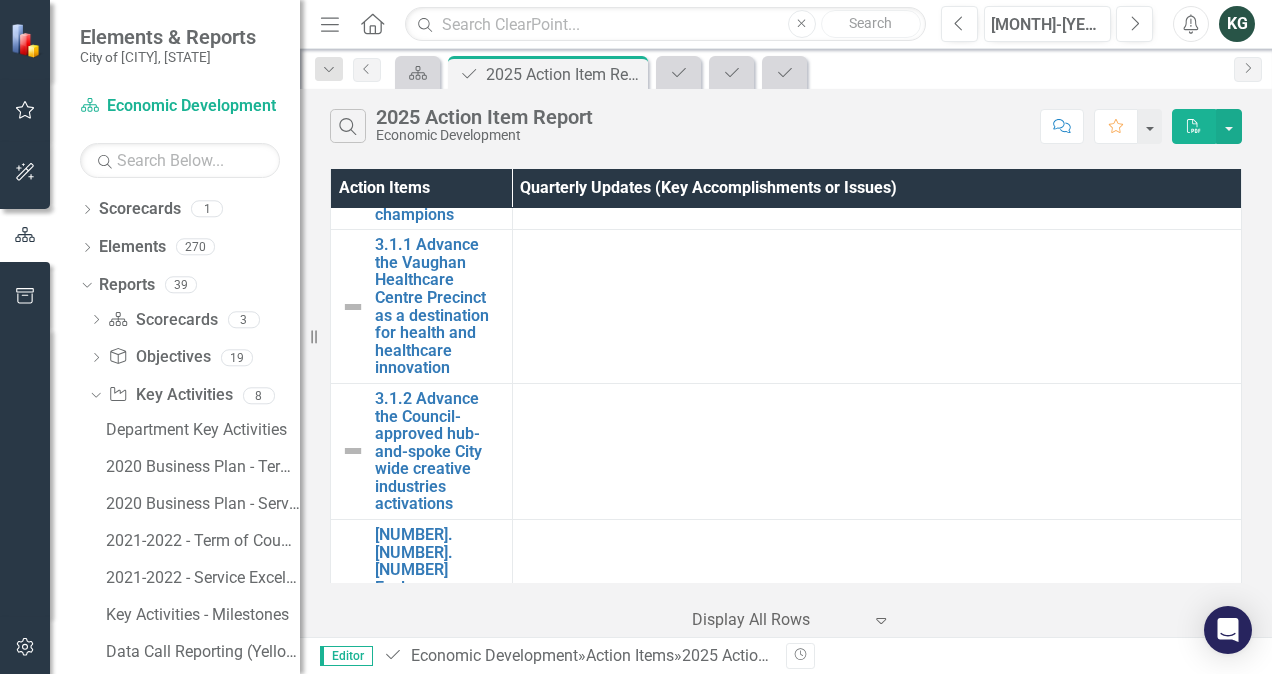 click on "Dropdown" at bounding box center (93, 395) 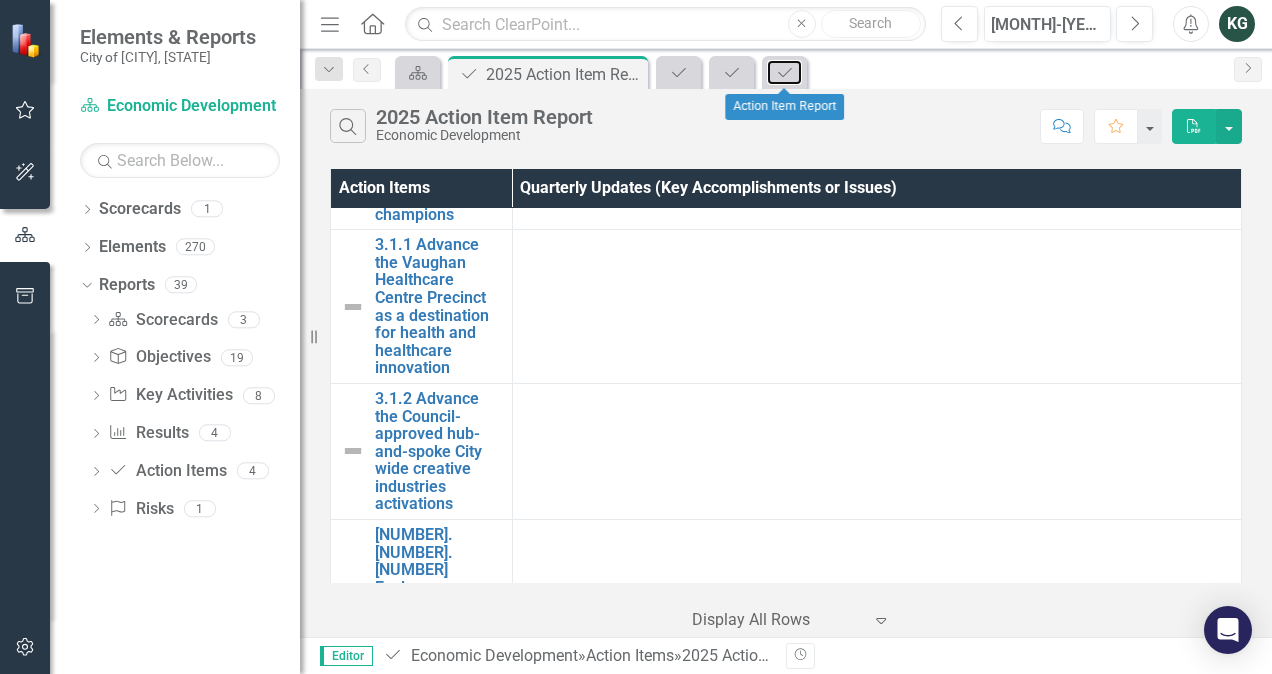 click on "Action Item" at bounding box center (784, 72) 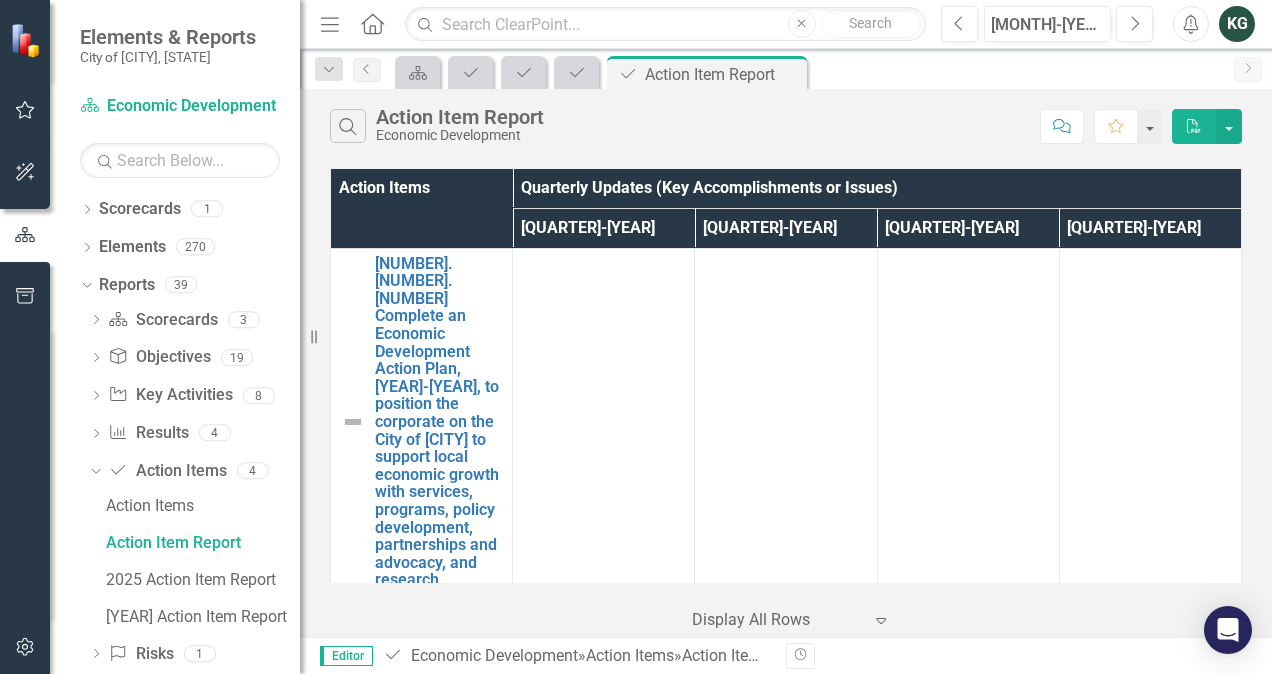scroll, scrollTop: 0, scrollLeft: 0, axis: both 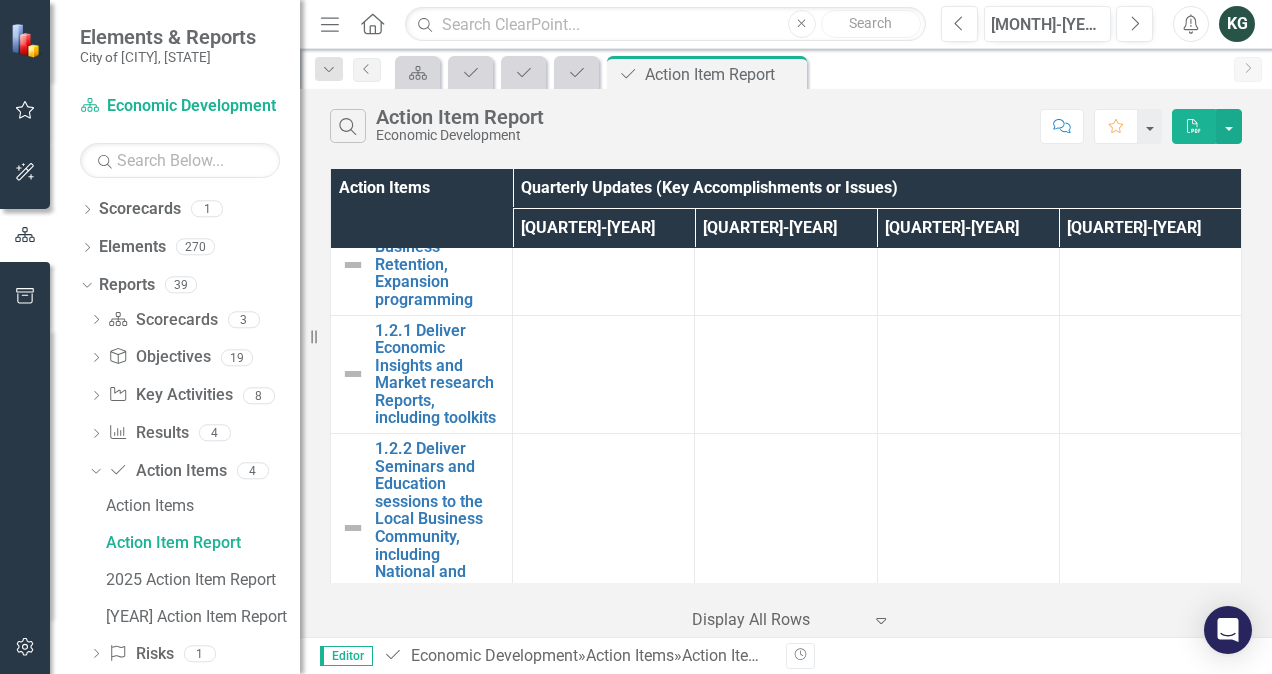 click on "Close" at bounding box center [0, 0] 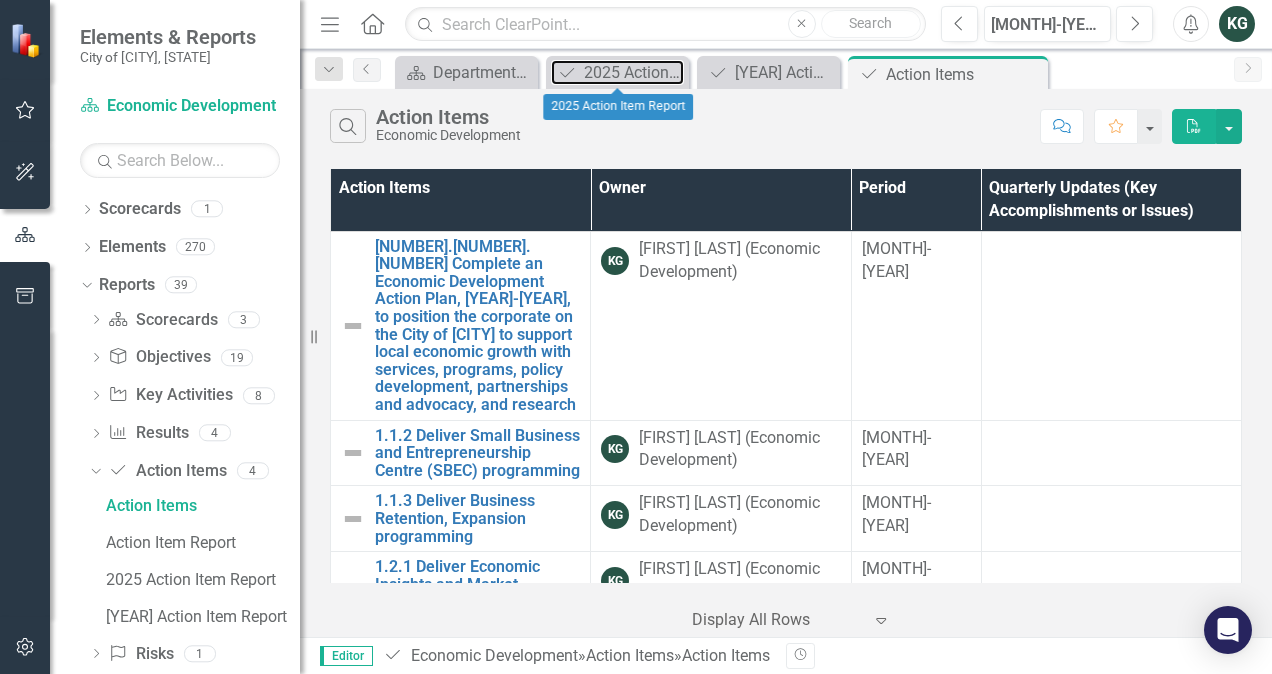 click on "2025 Action Item Report" at bounding box center [634, 72] 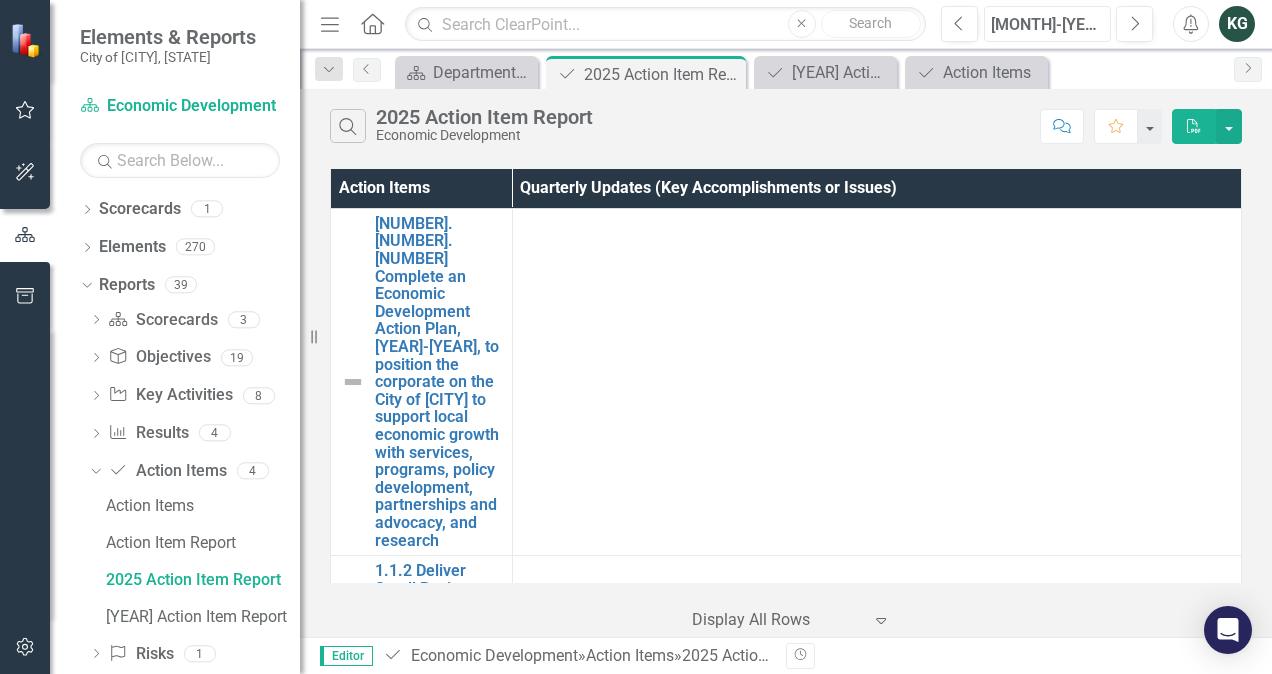 click on "[MONTH]-[YEAR]" at bounding box center (1047, 25) 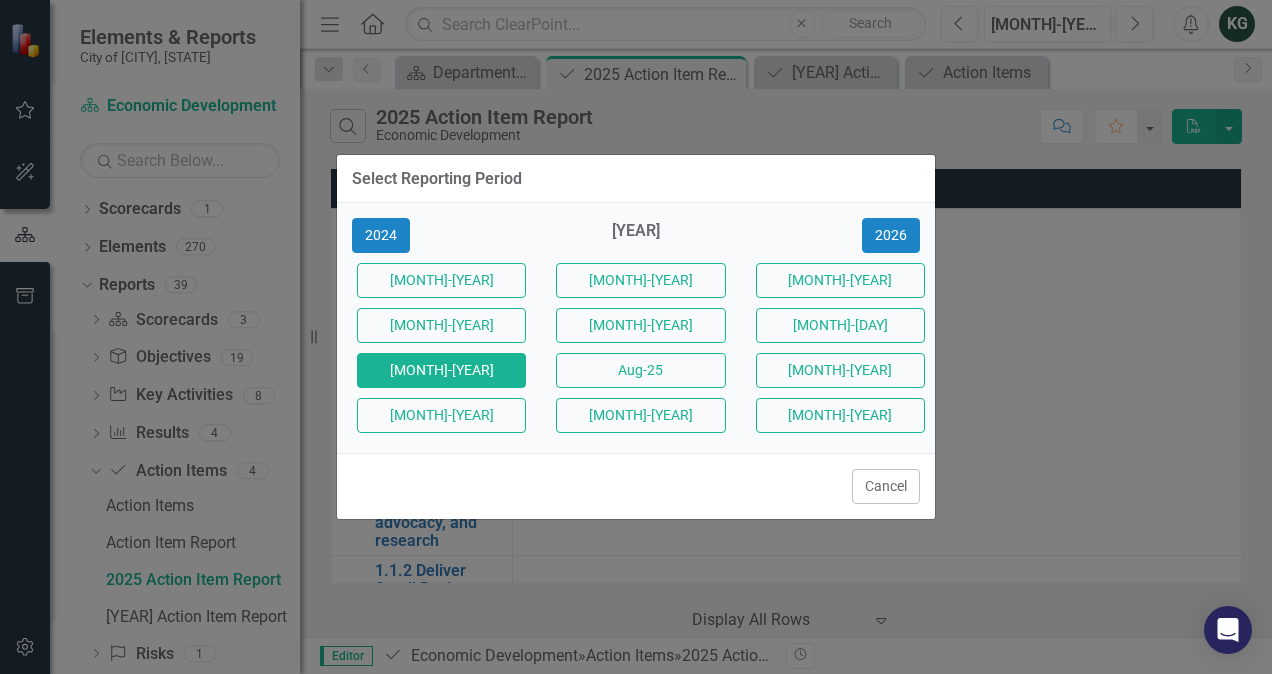 click on "[MONTH]-[DAY]" at bounding box center [441, 280] 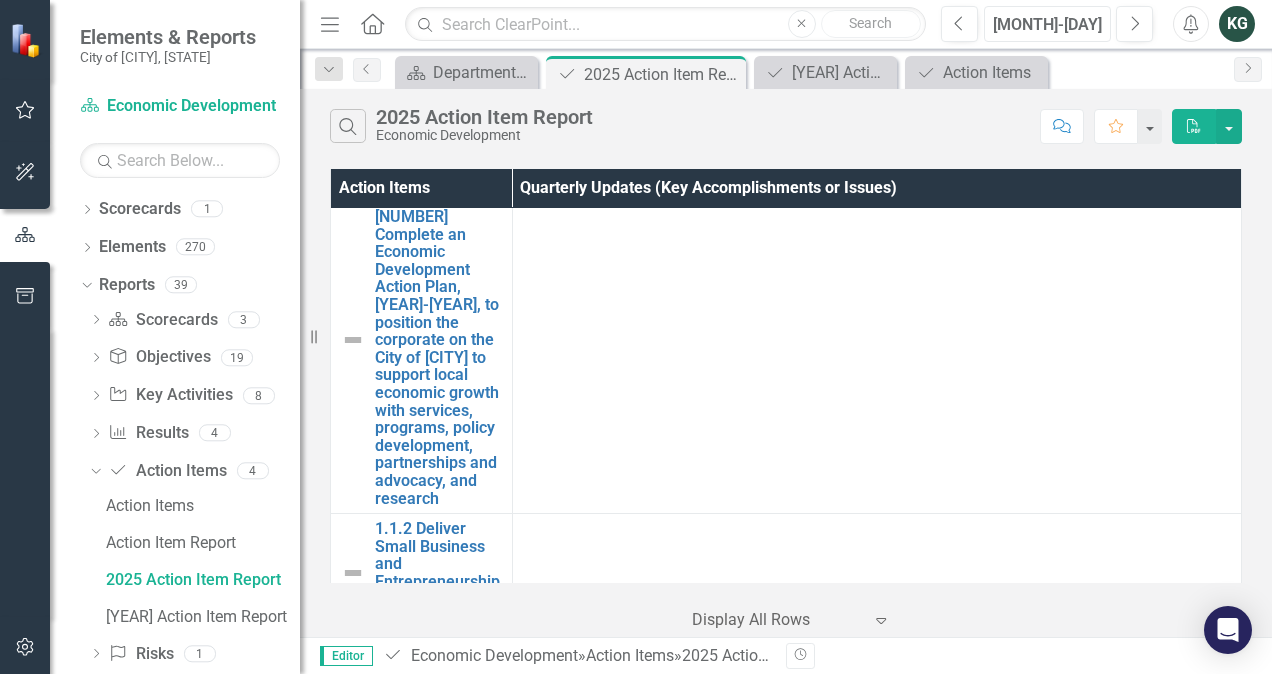 scroll, scrollTop: 0, scrollLeft: 0, axis: both 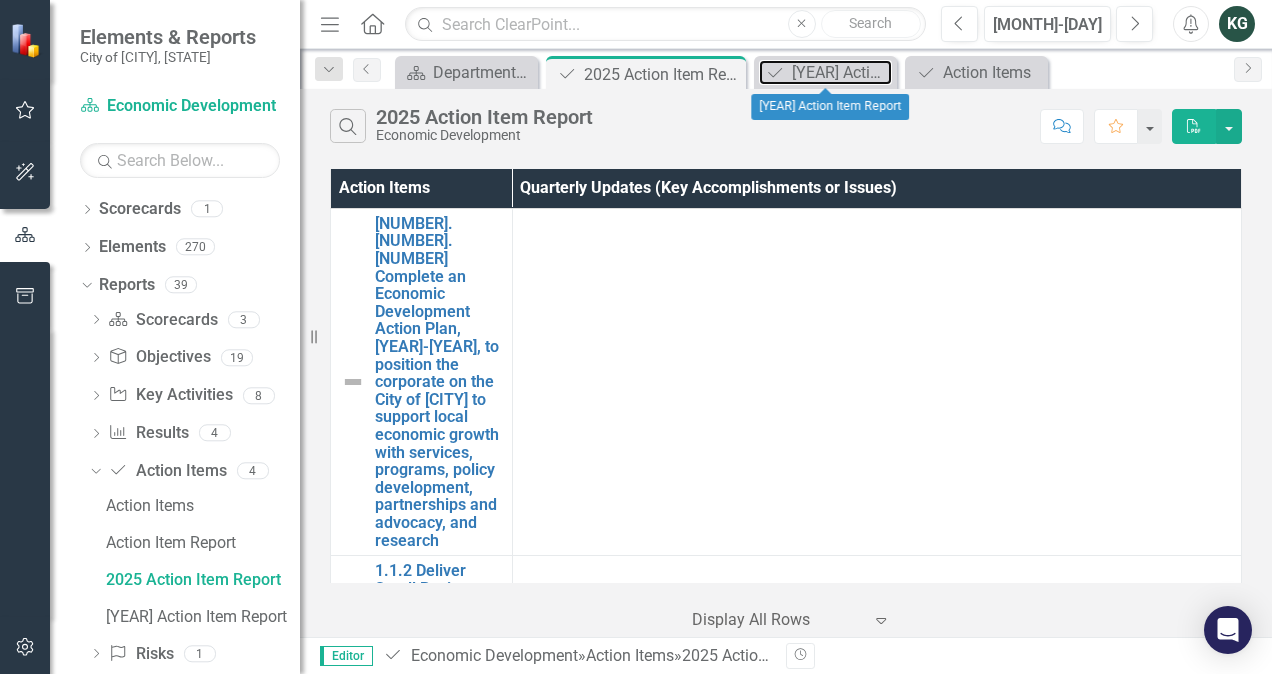 click on "[YEAR] Action Item Report" at bounding box center [842, 72] 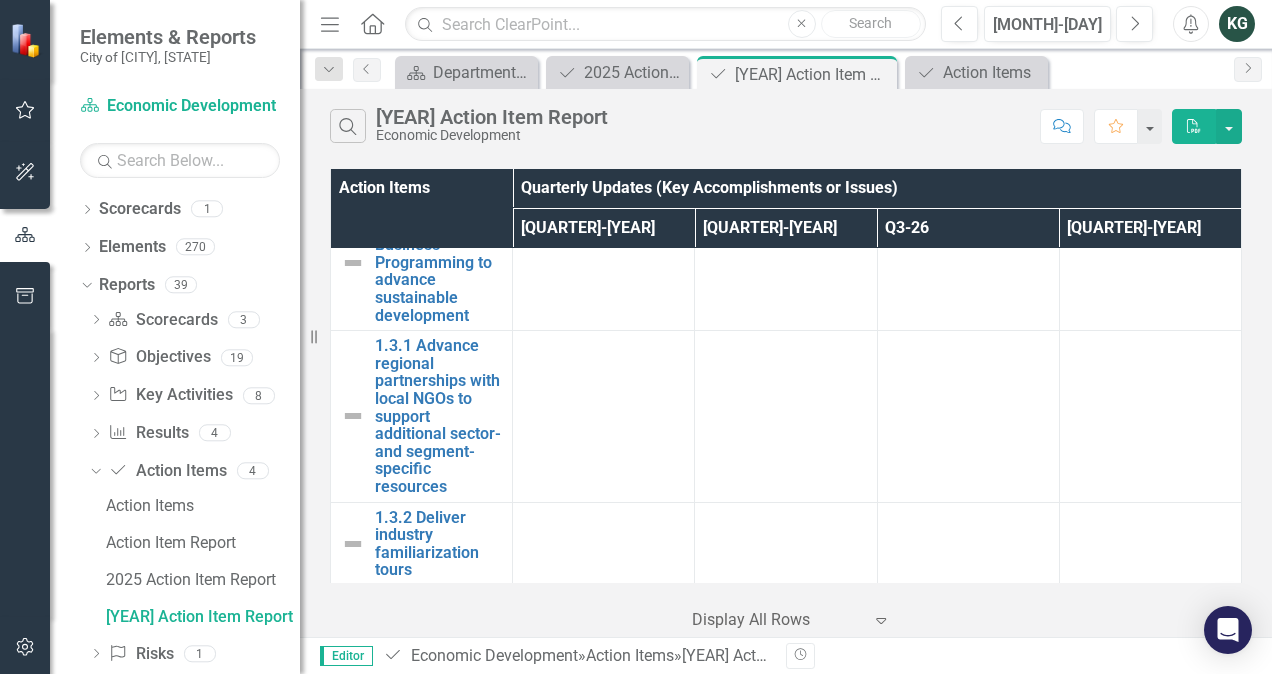 scroll, scrollTop: 1500, scrollLeft: 0, axis: vertical 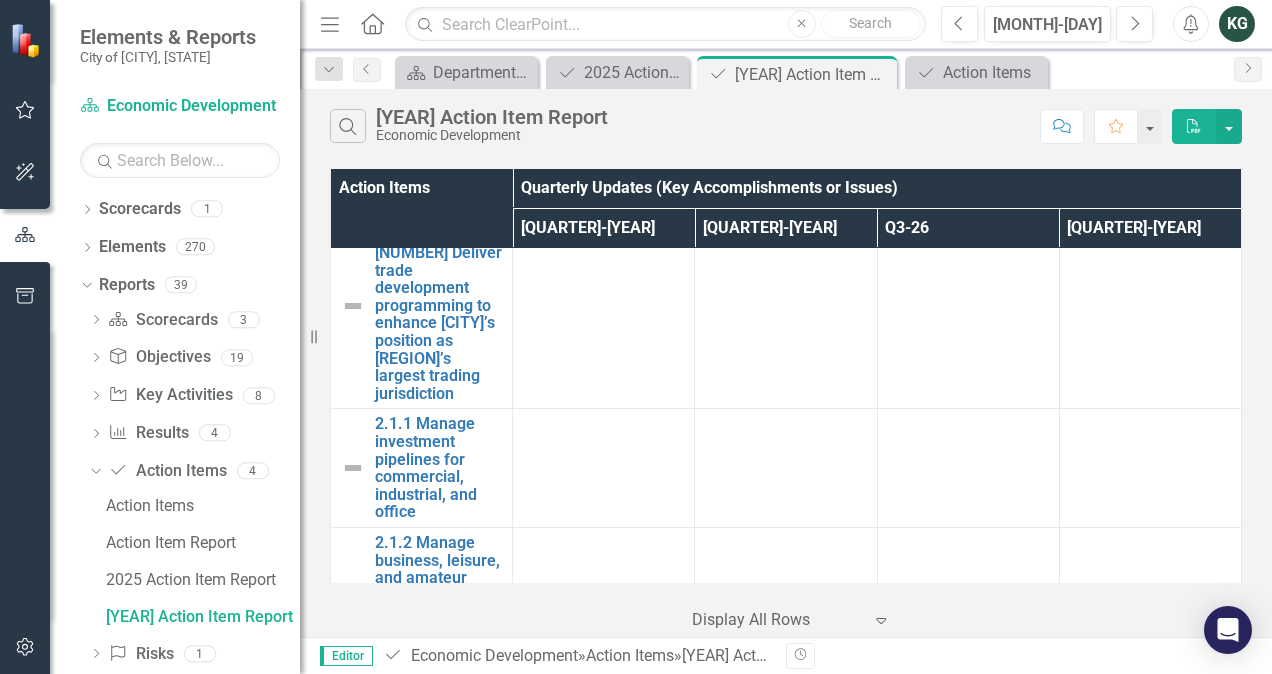 click at bounding box center (0, 0) 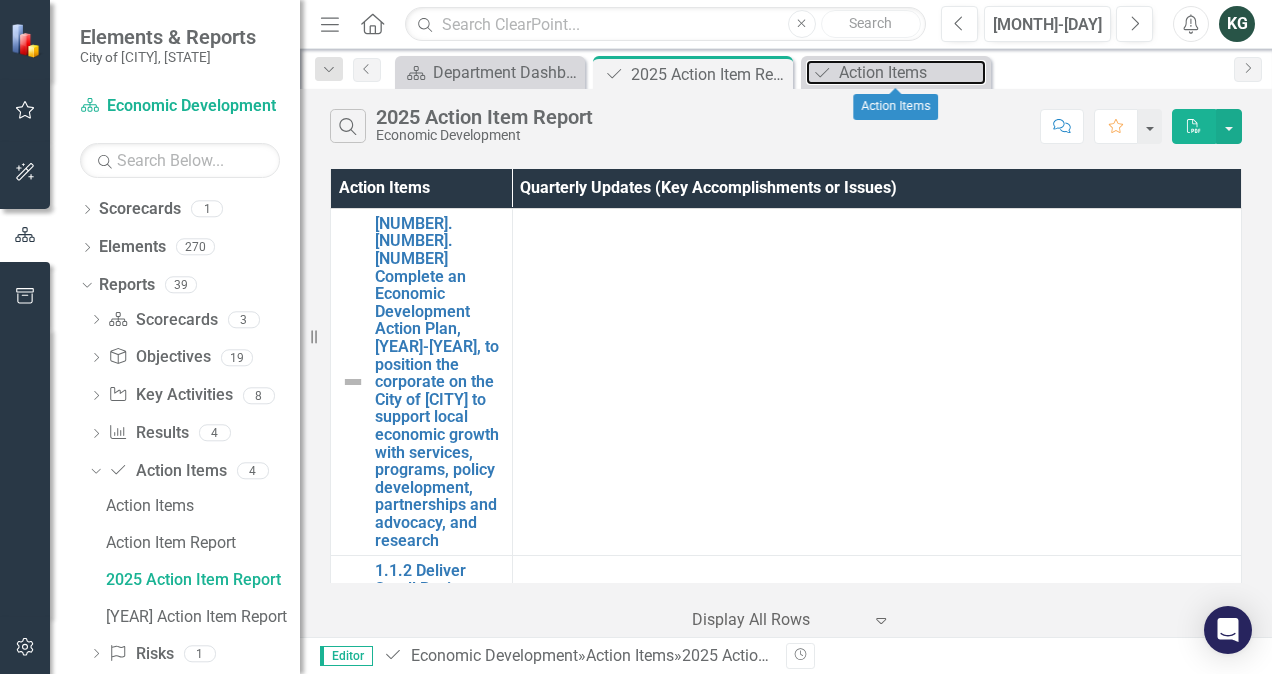 click on "Action Items" at bounding box center (912, 72) 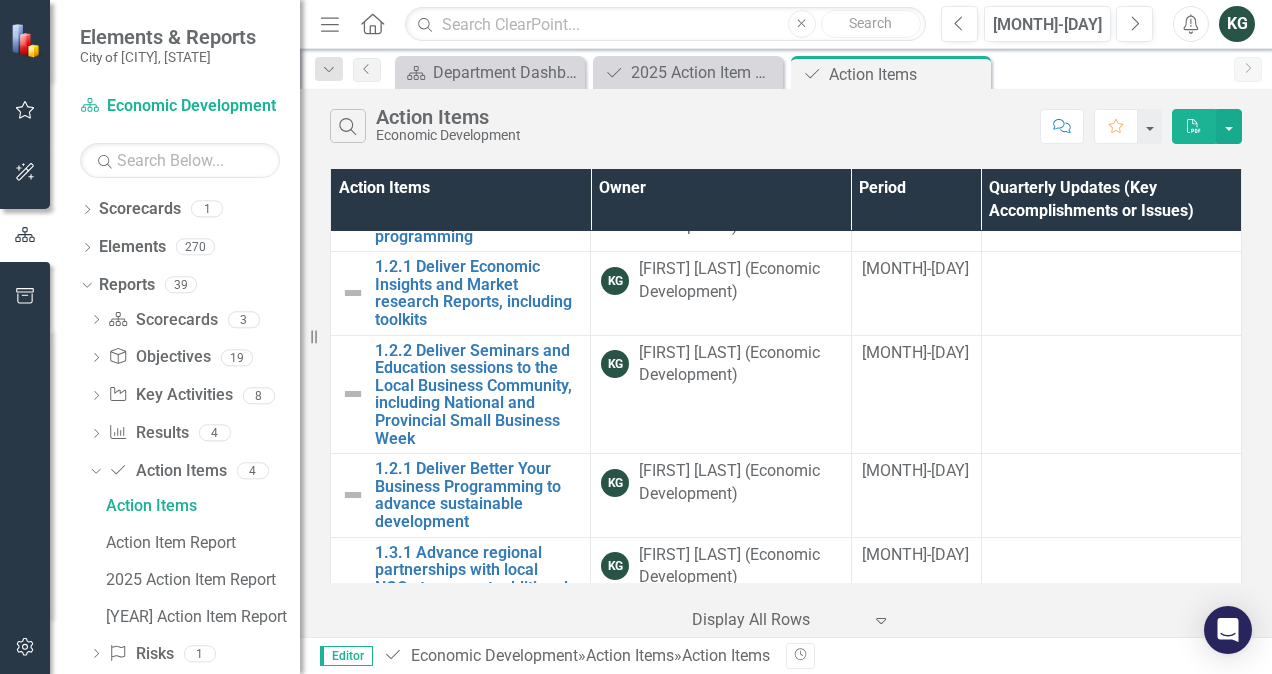 scroll, scrollTop: 0, scrollLeft: 0, axis: both 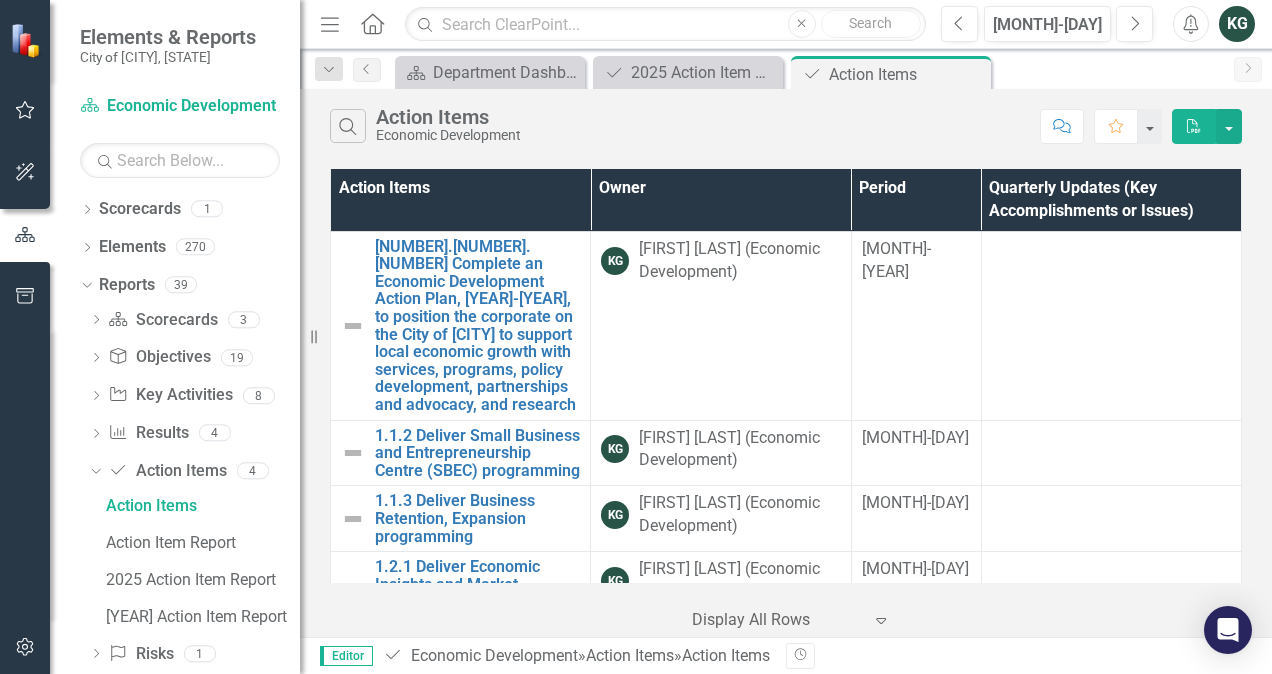click on "Close" at bounding box center [0, 0] 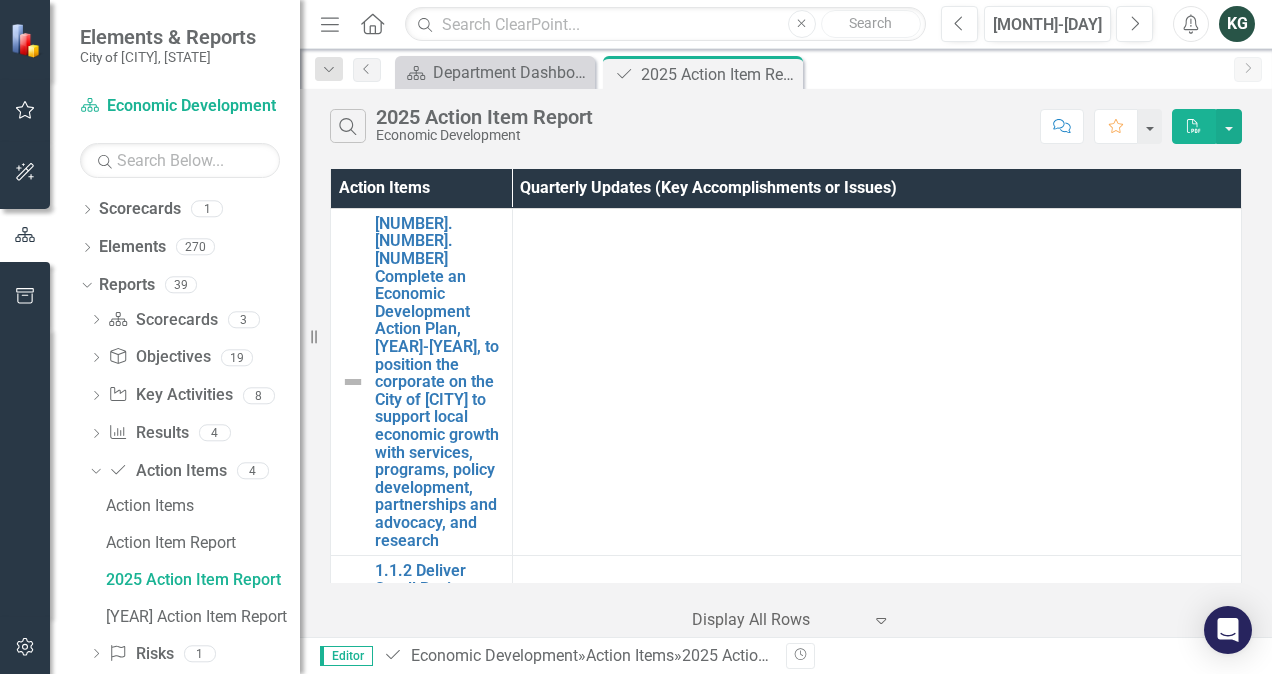 drag, startPoint x: 785, startPoint y: 74, endPoint x: 766, endPoint y: 77, distance: 19.235384 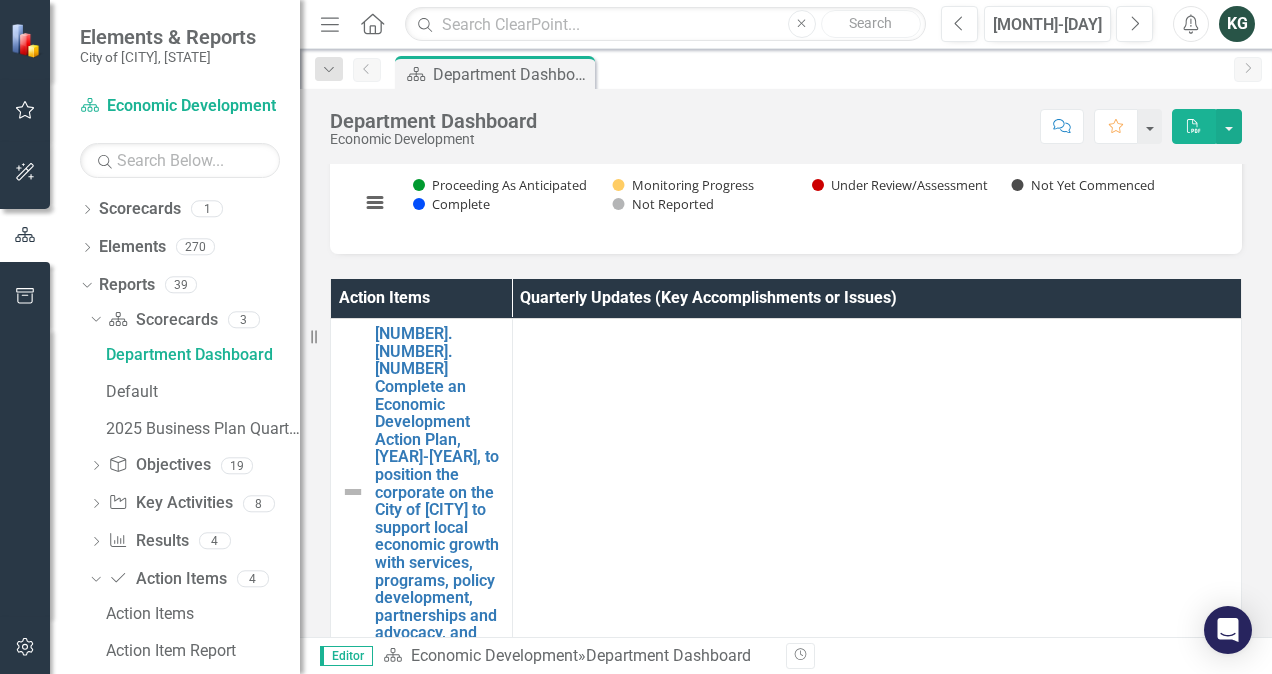 scroll, scrollTop: 500, scrollLeft: 0, axis: vertical 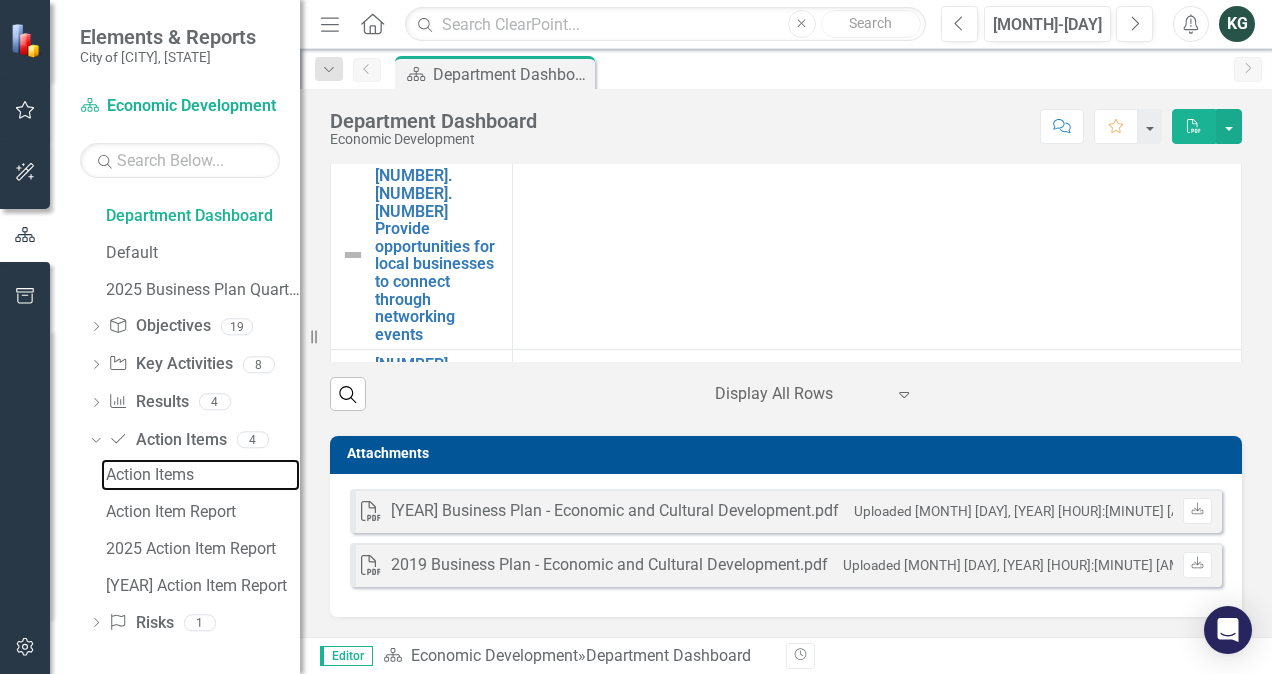 click on "Action Items" at bounding box center [203, 475] 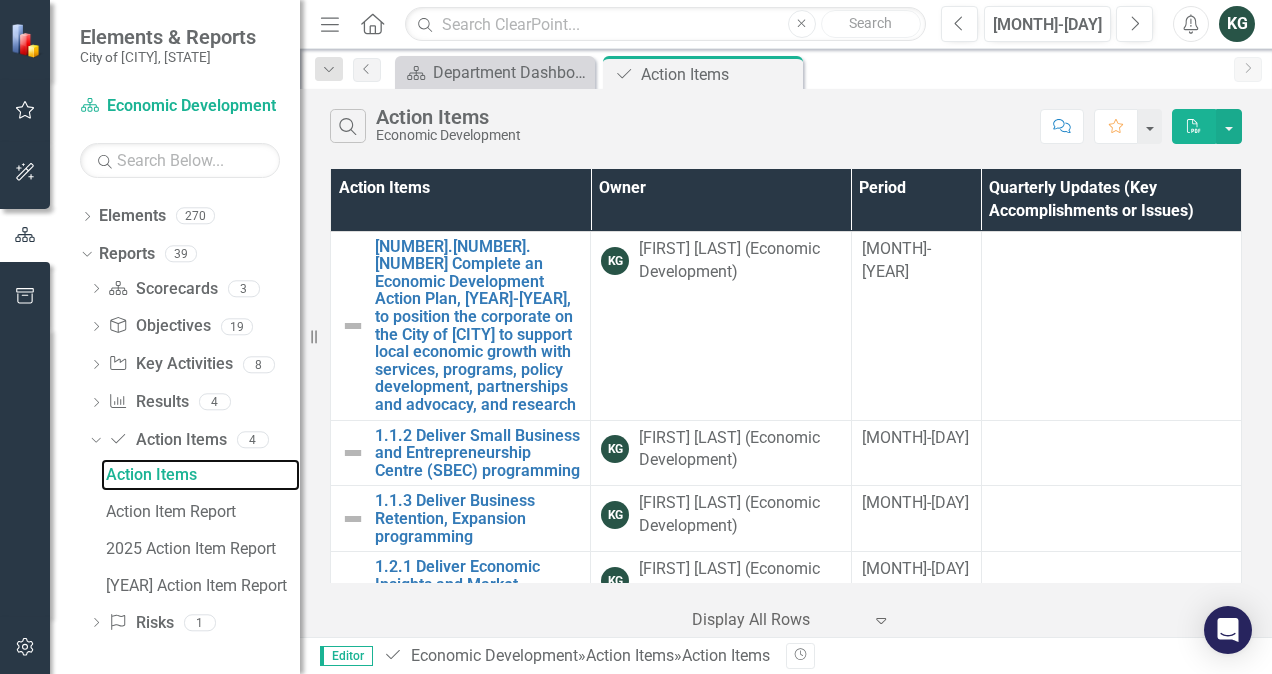 scroll, scrollTop: 0, scrollLeft: 0, axis: both 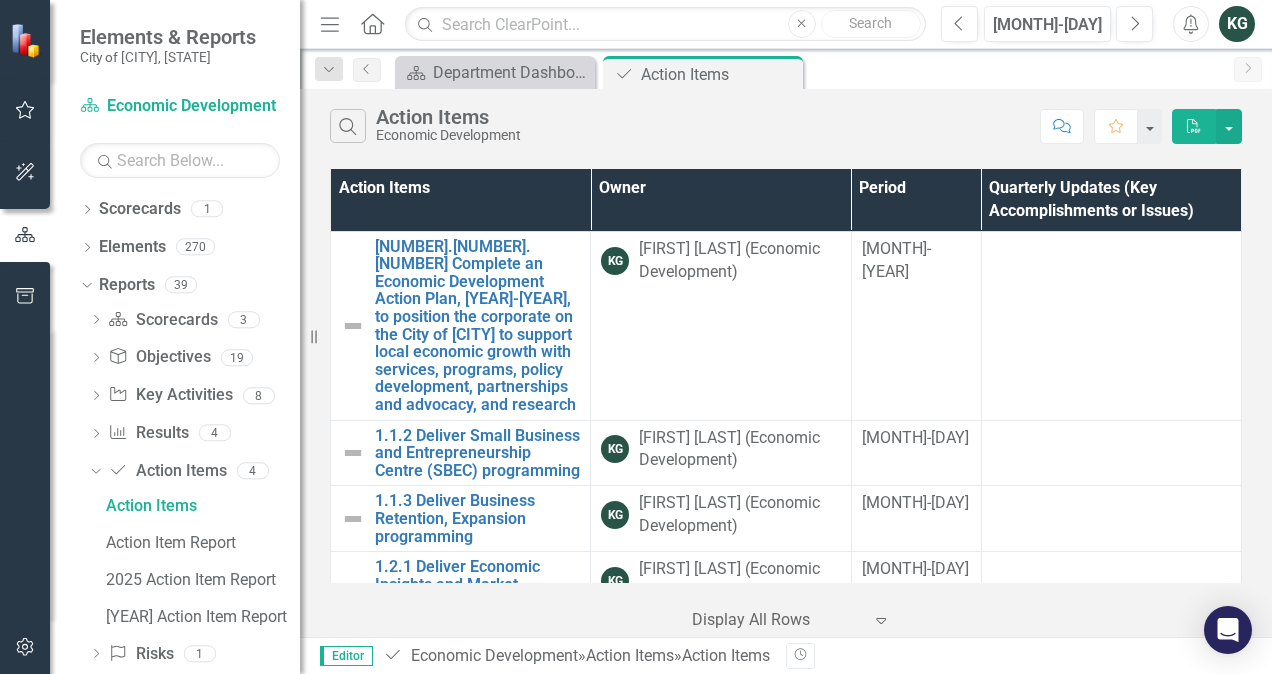 drag, startPoint x: 788, startPoint y: 74, endPoint x: 267, endPoint y: 396, distance: 612.4745 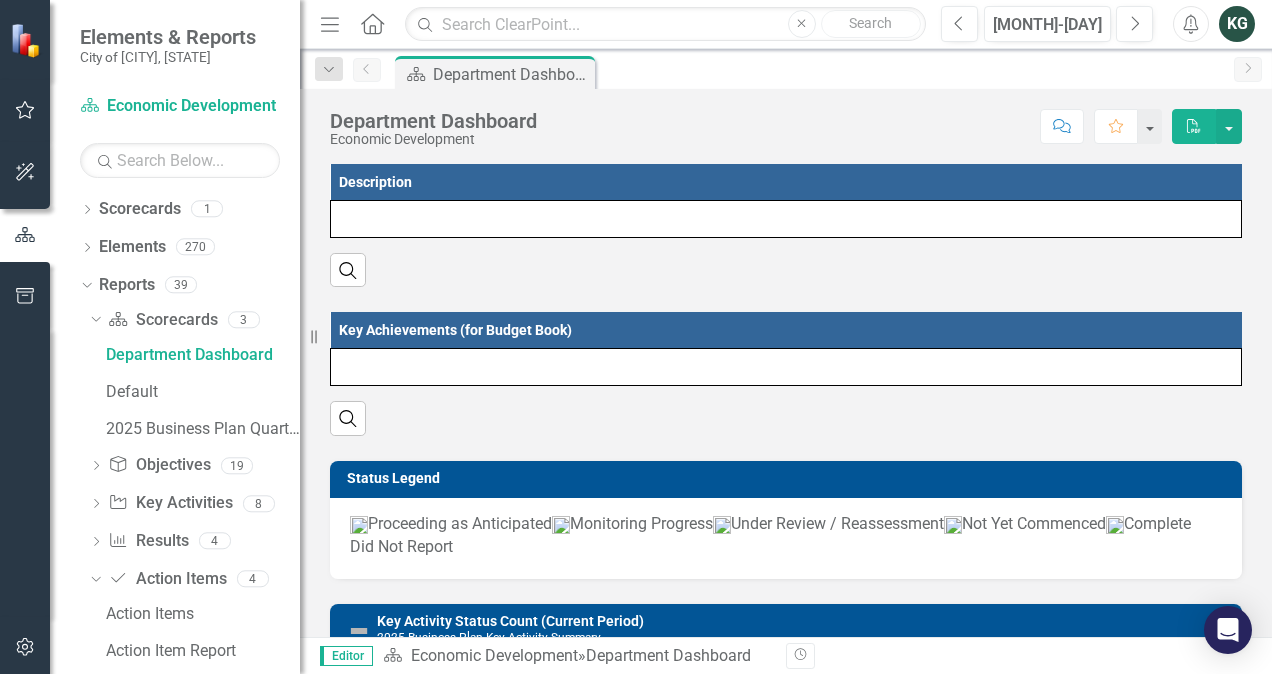 scroll, scrollTop: 0, scrollLeft: 0, axis: both 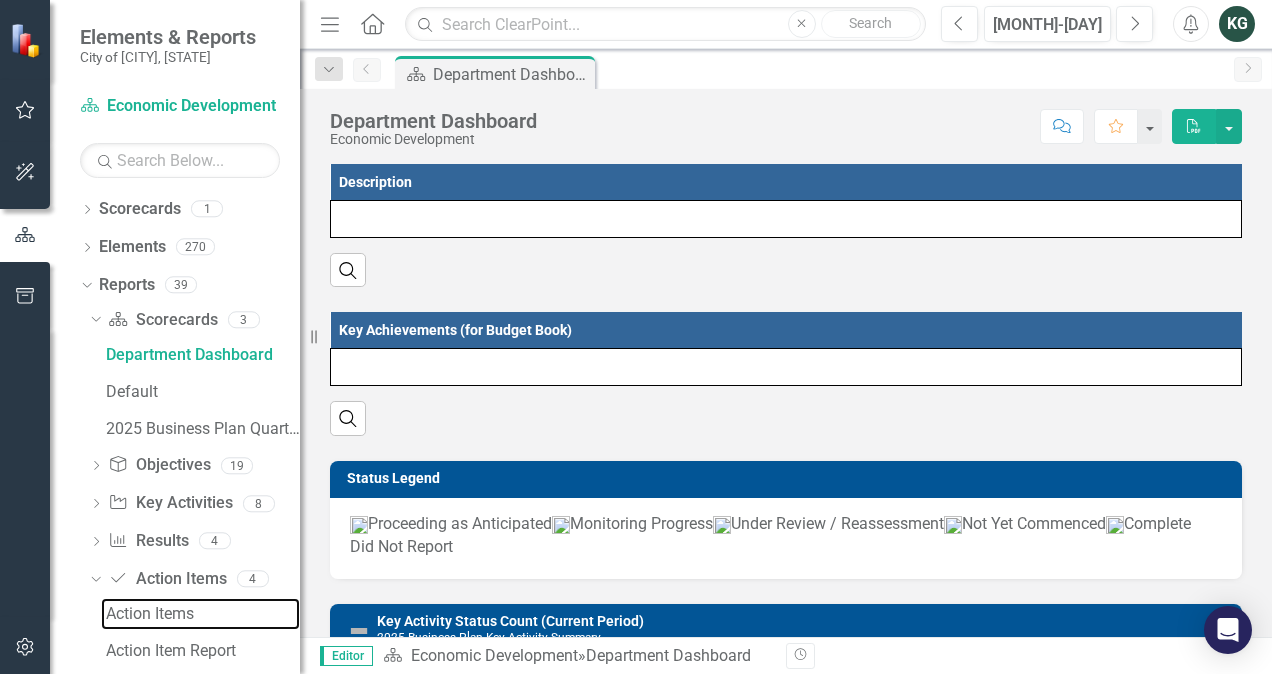 click on "Action Items" at bounding box center (203, 614) 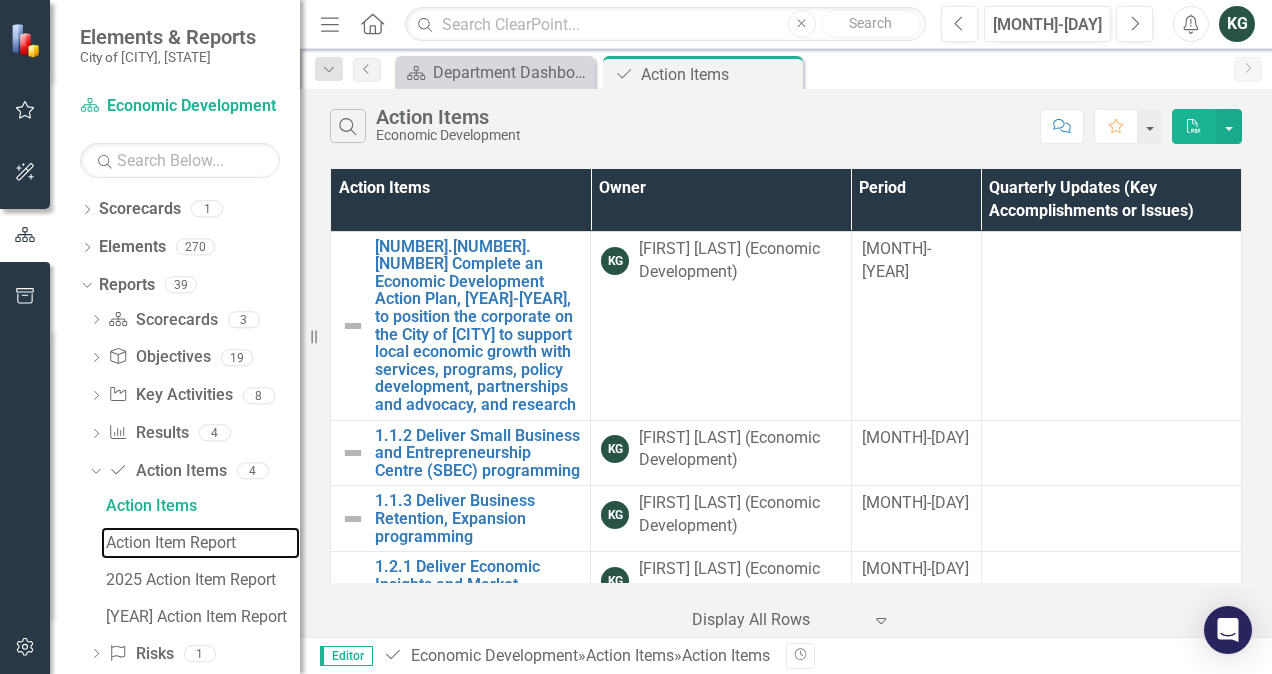 click on "Action Item Report" at bounding box center (203, 543) 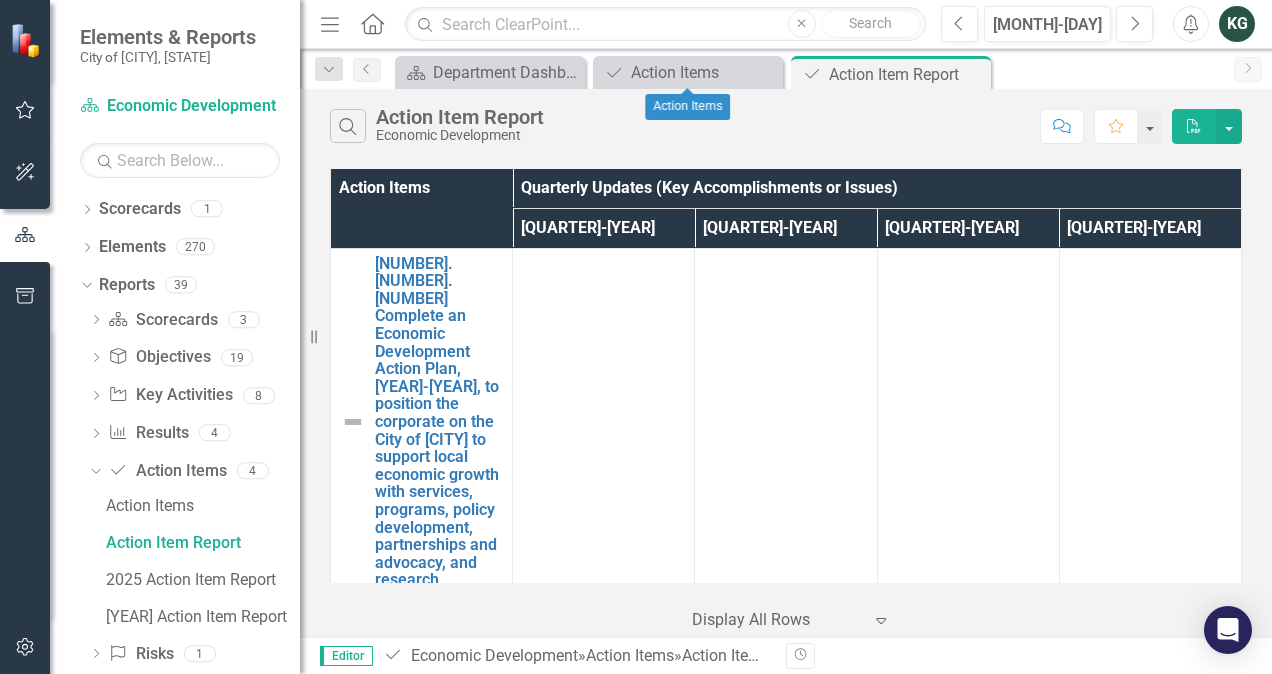 click on "Close" at bounding box center (0, 0) 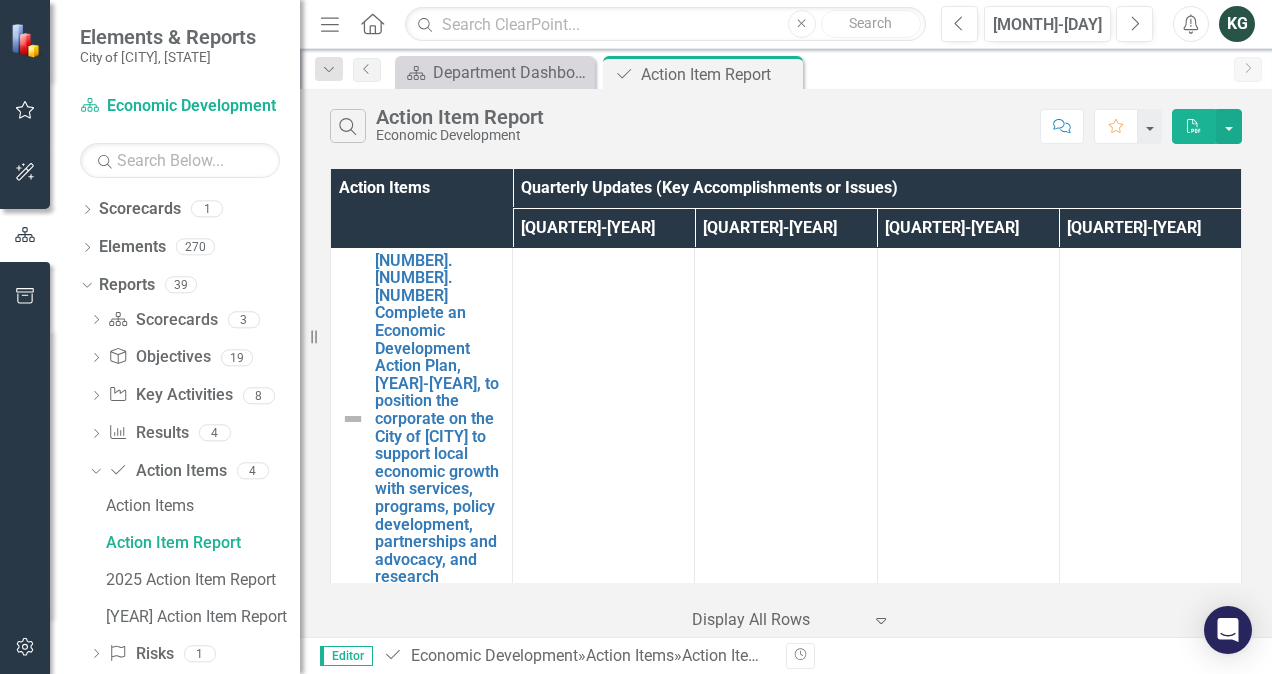 scroll, scrollTop: 0, scrollLeft: 0, axis: both 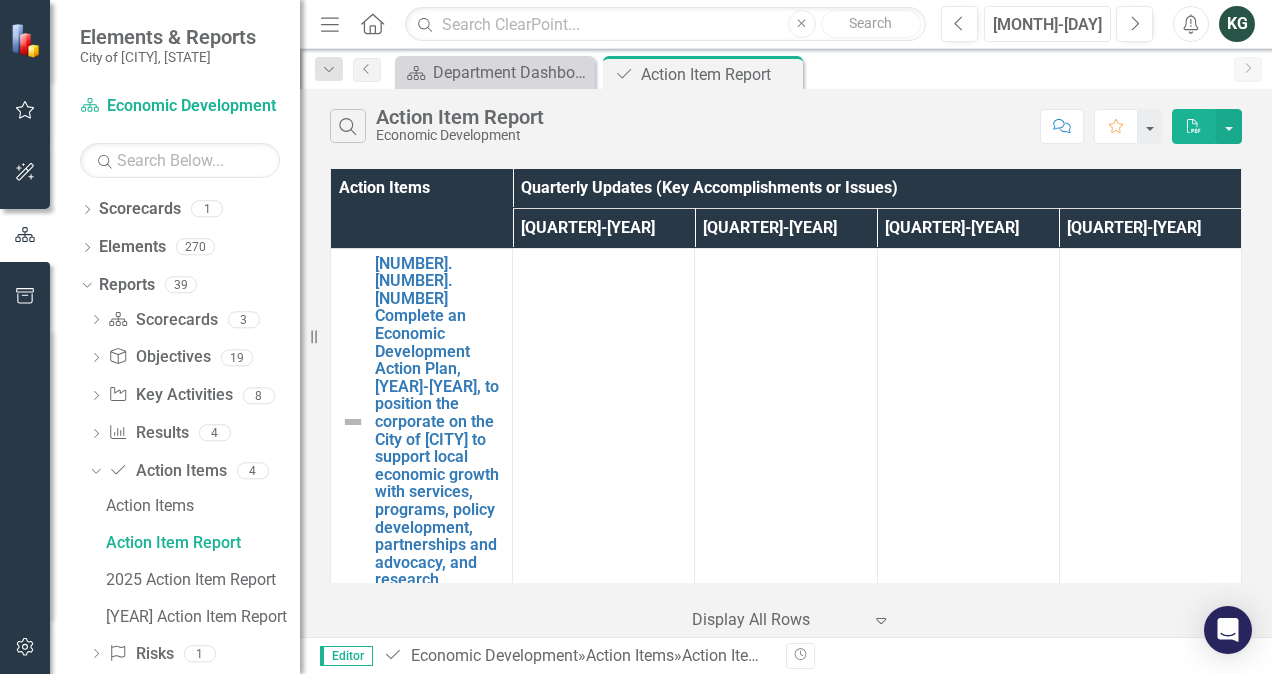 click on "[MONTH]-[DAY]" at bounding box center (1047, 25) 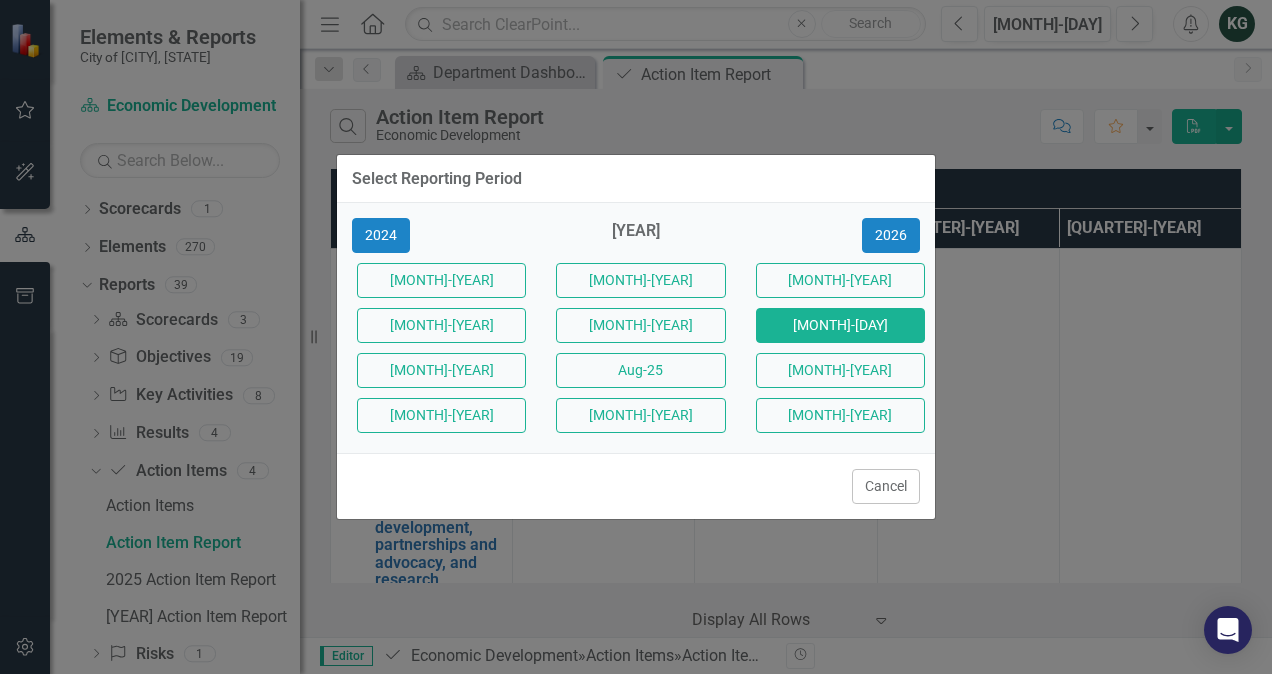 click on "[MONTH]-[YEAR]" at bounding box center [441, 280] 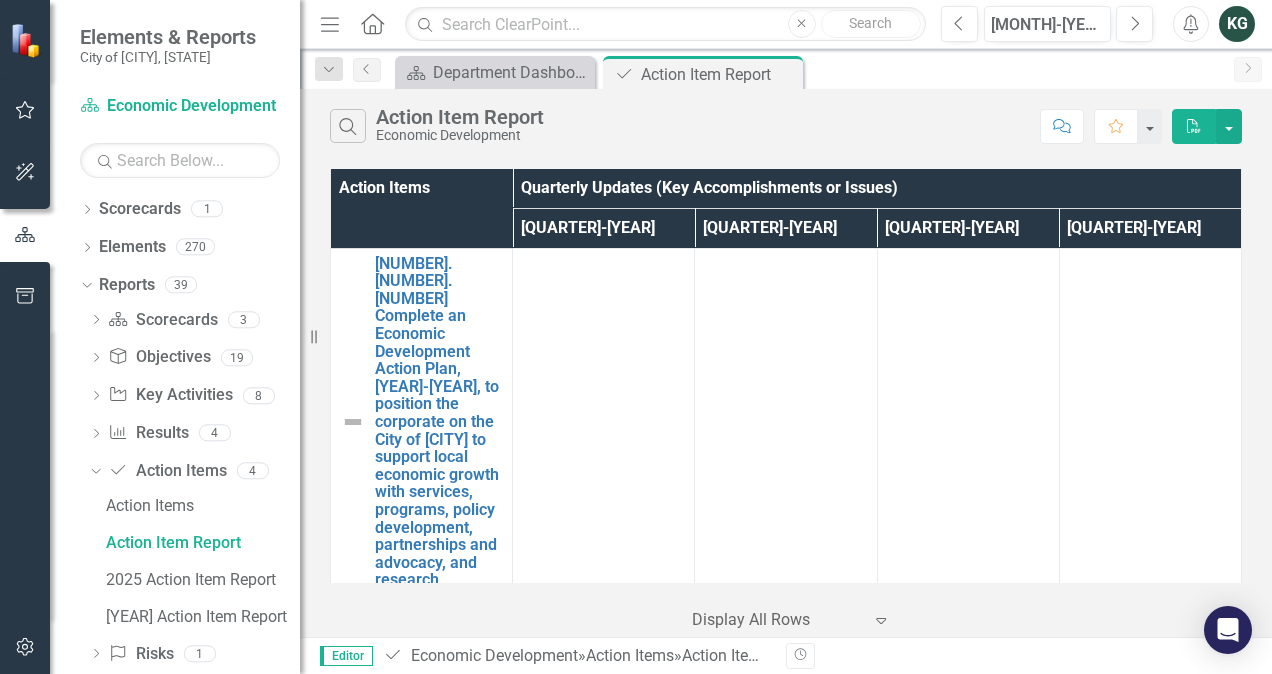 click on "Close" at bounding box center [0, 0] 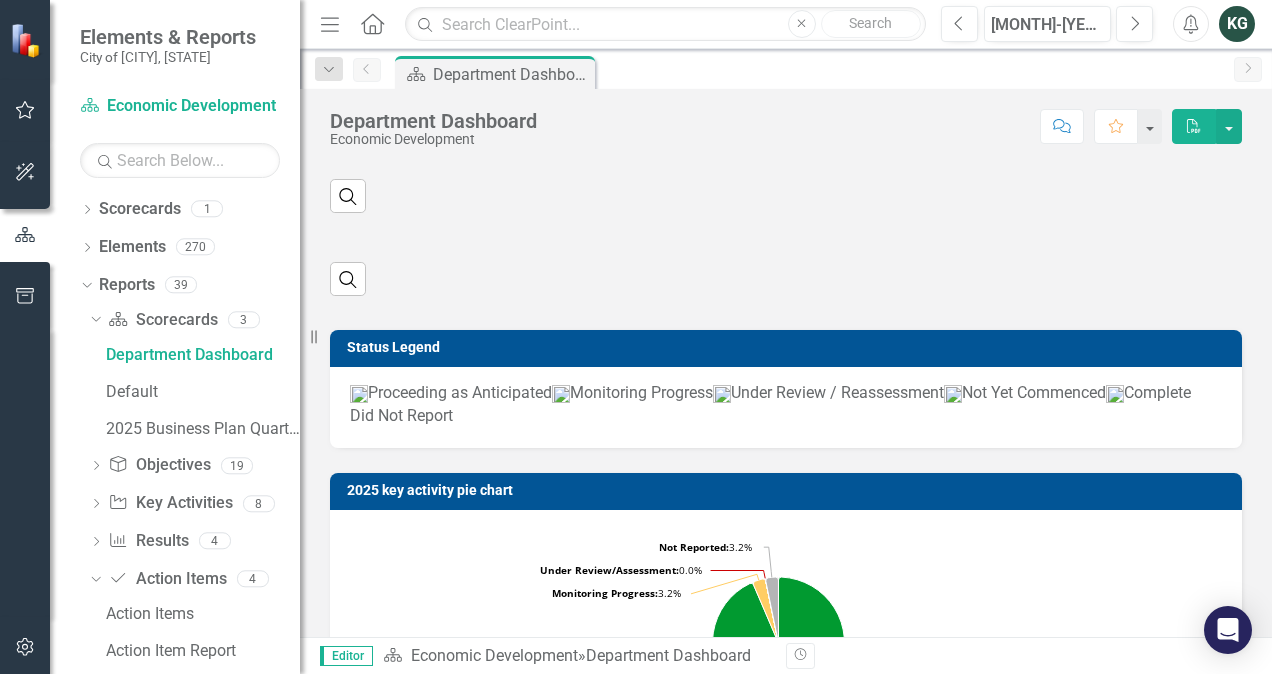 scroll, scrollTop: 0, scrollLeft: 0, axis: both 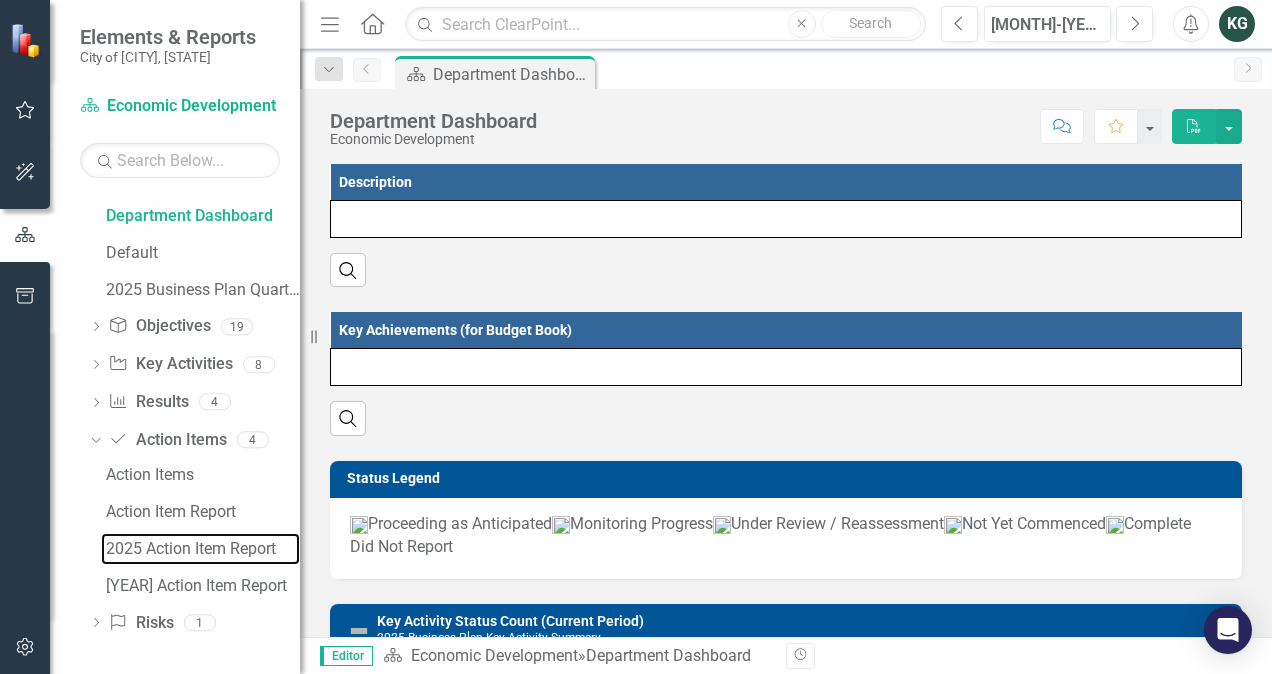 click on "2025 Action Item Report" at bounding box center [203, 549] 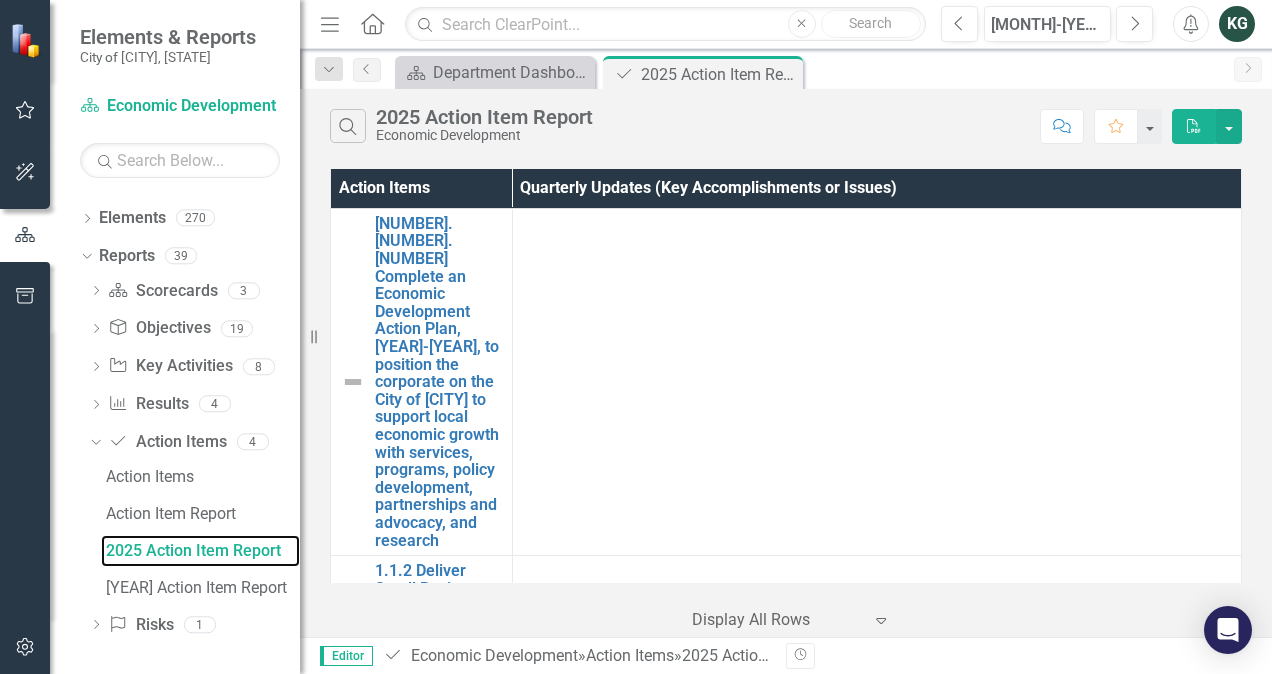 scroll, scrollTop: 0, scrollLeft: 0, axis: both 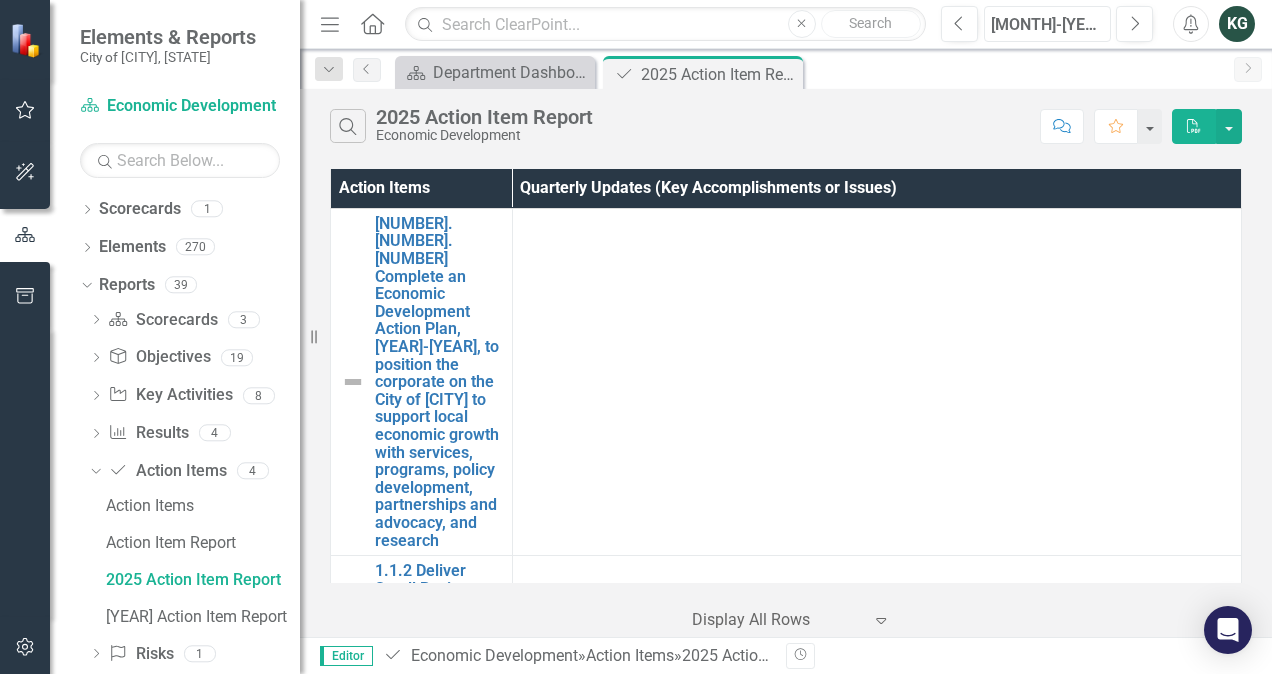 click on "[MONTH]-[YEAR]" at bounding box center (1047, 25) 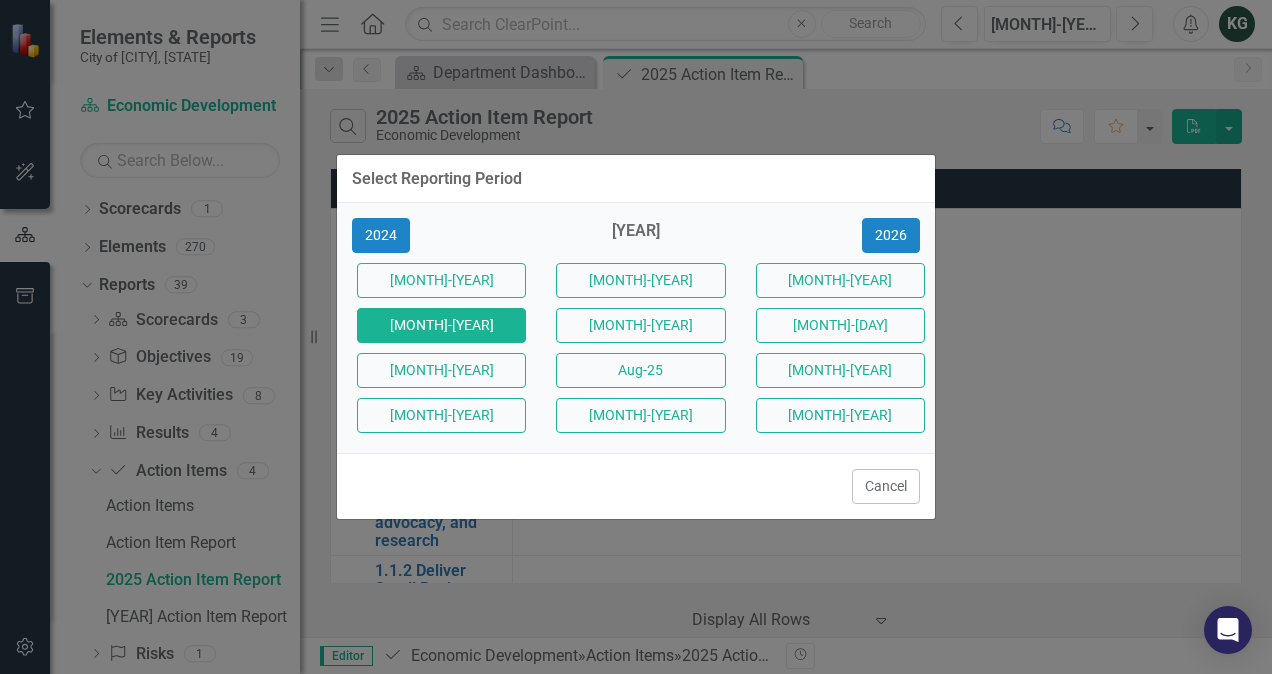 click on "[MONTH]-[DAY]" at bounding box center (441, 280) 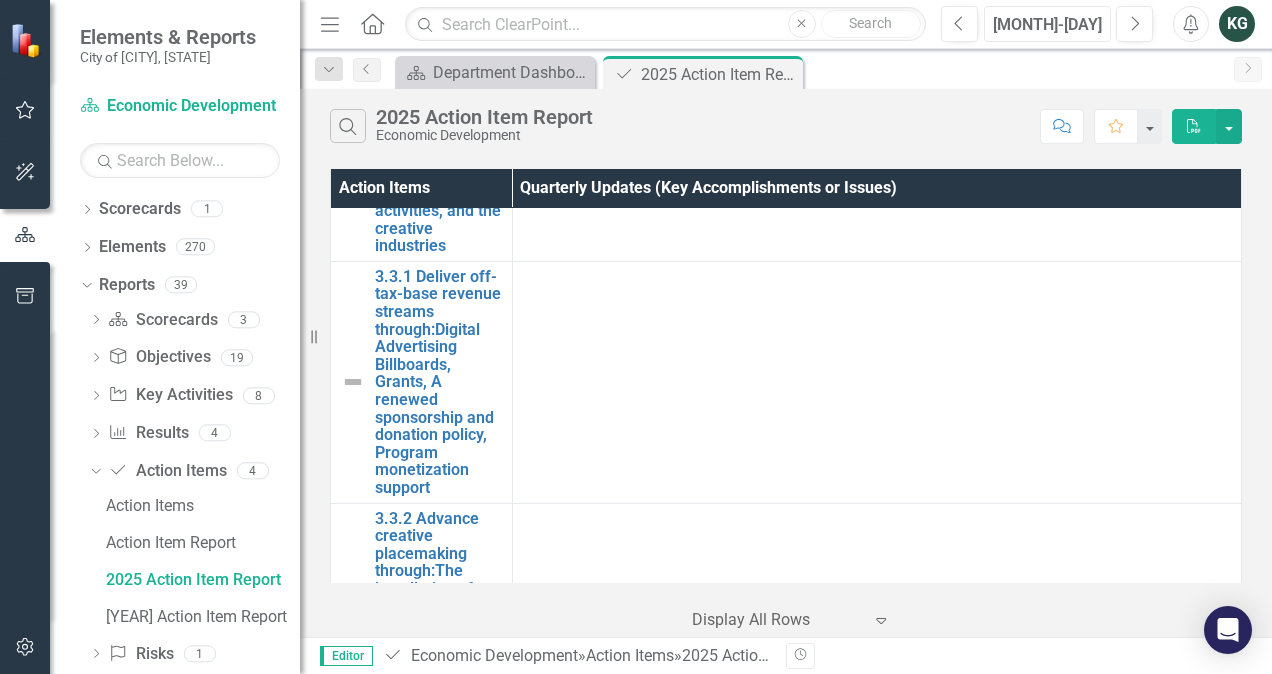 scroll, scrollTop: 4942, scrollLeft: 0, axis: vertical 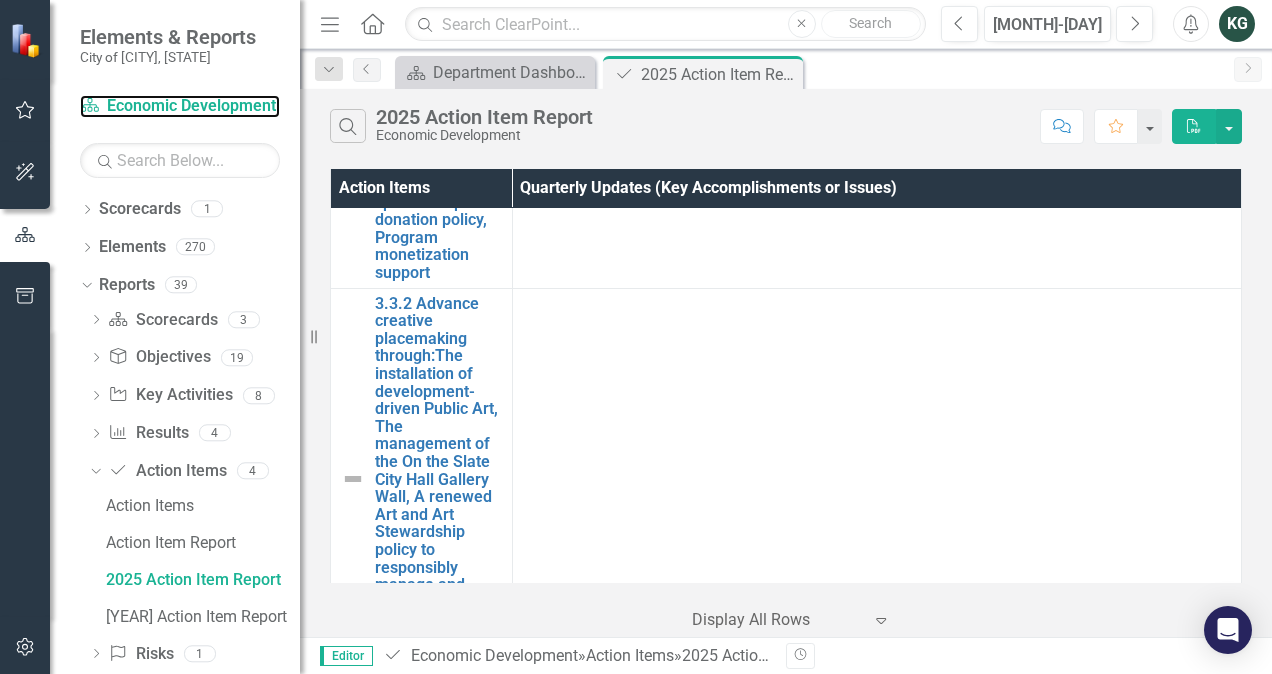 click on "Scorecard Economic Development" at bounding box center [180, 106] 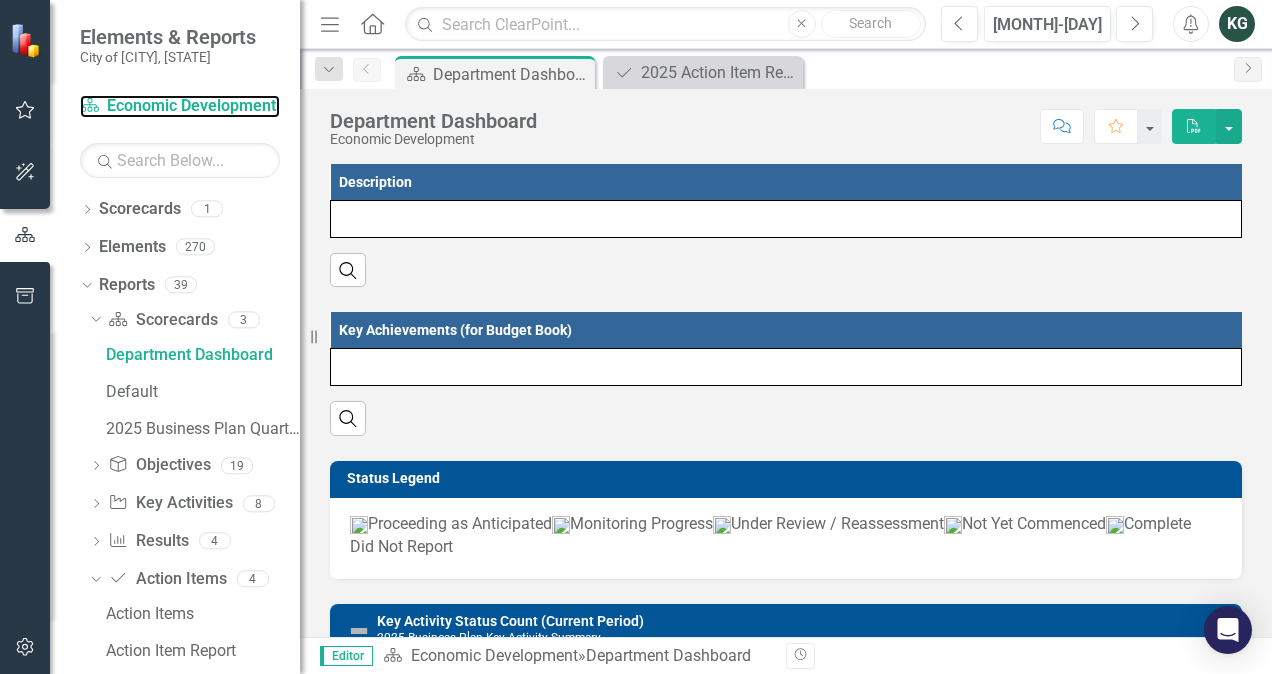 scroll, scrollTop: 0, scrollLeft: 0, axis: both 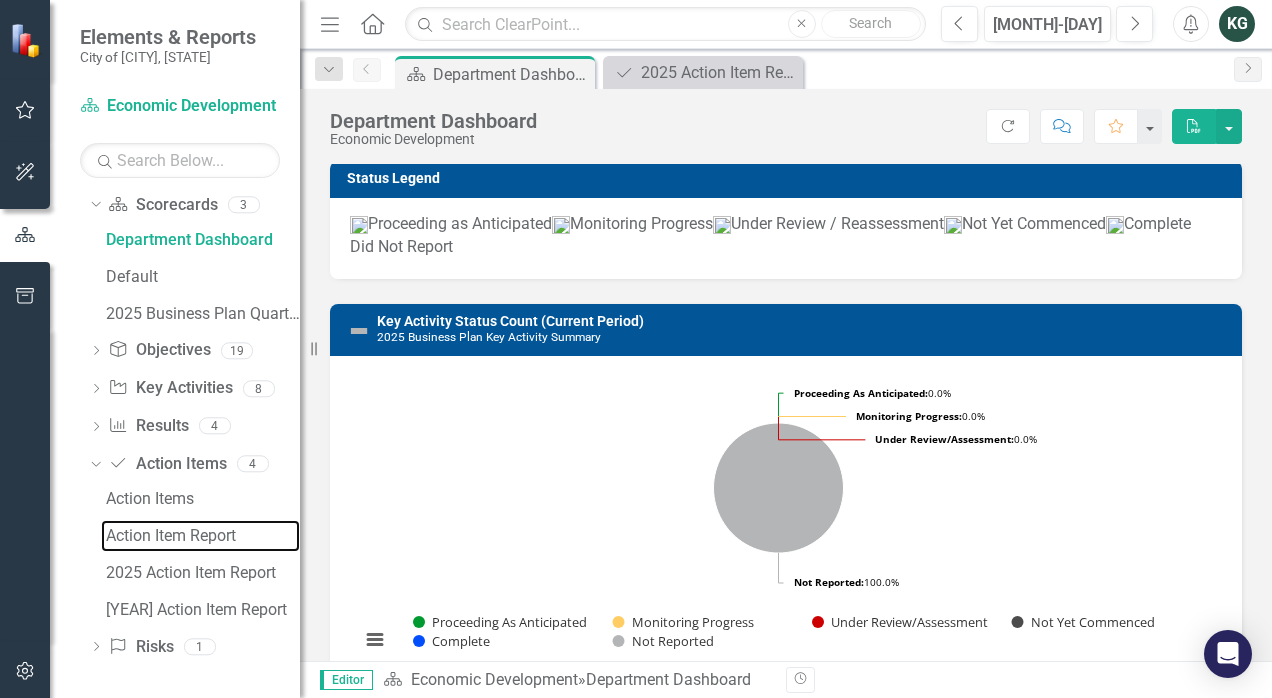 click on "Action Item Report" at bounding box center (203, 536) 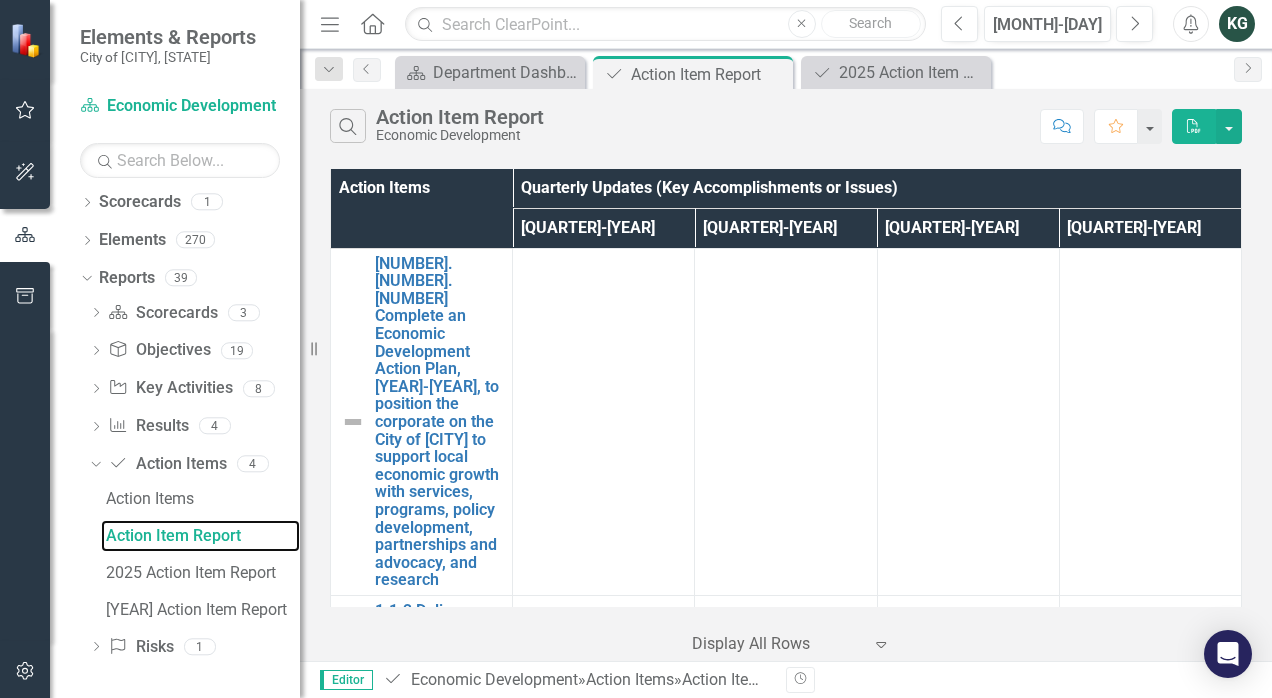 scroll, scrollTop: 0, scrollLeft: 0, axis: both 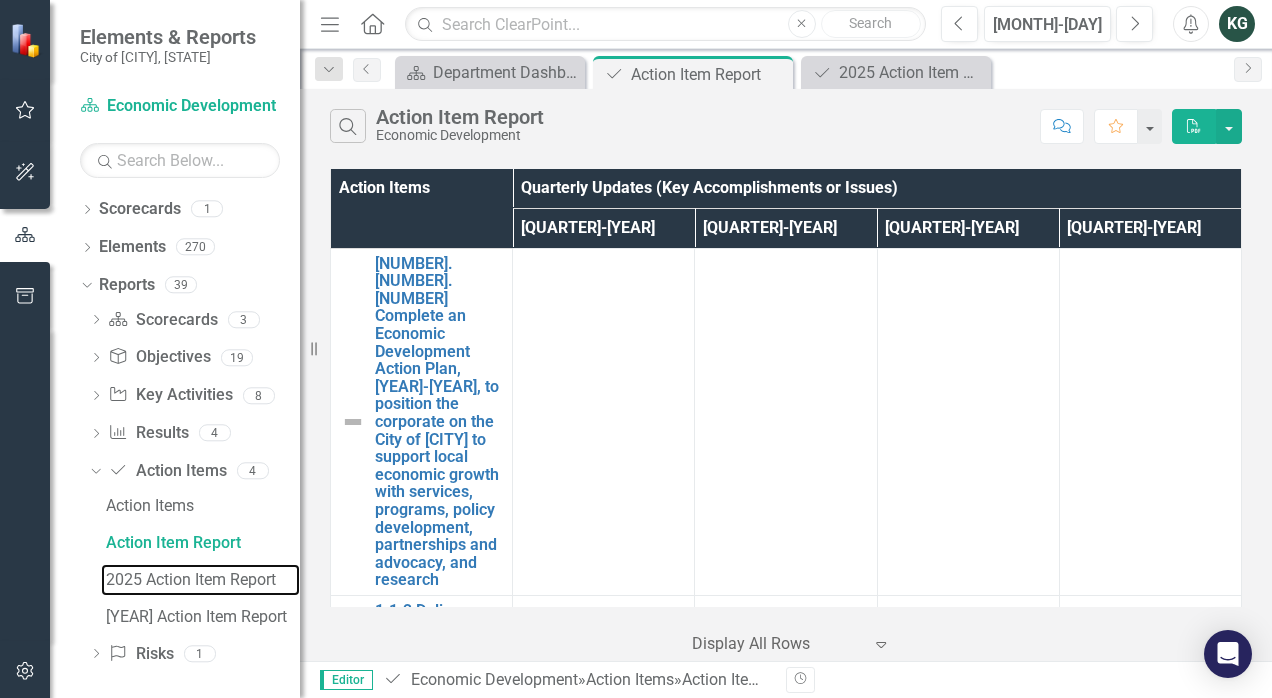 click on "2025 Action Item Report" at bounding box center (203, 580) 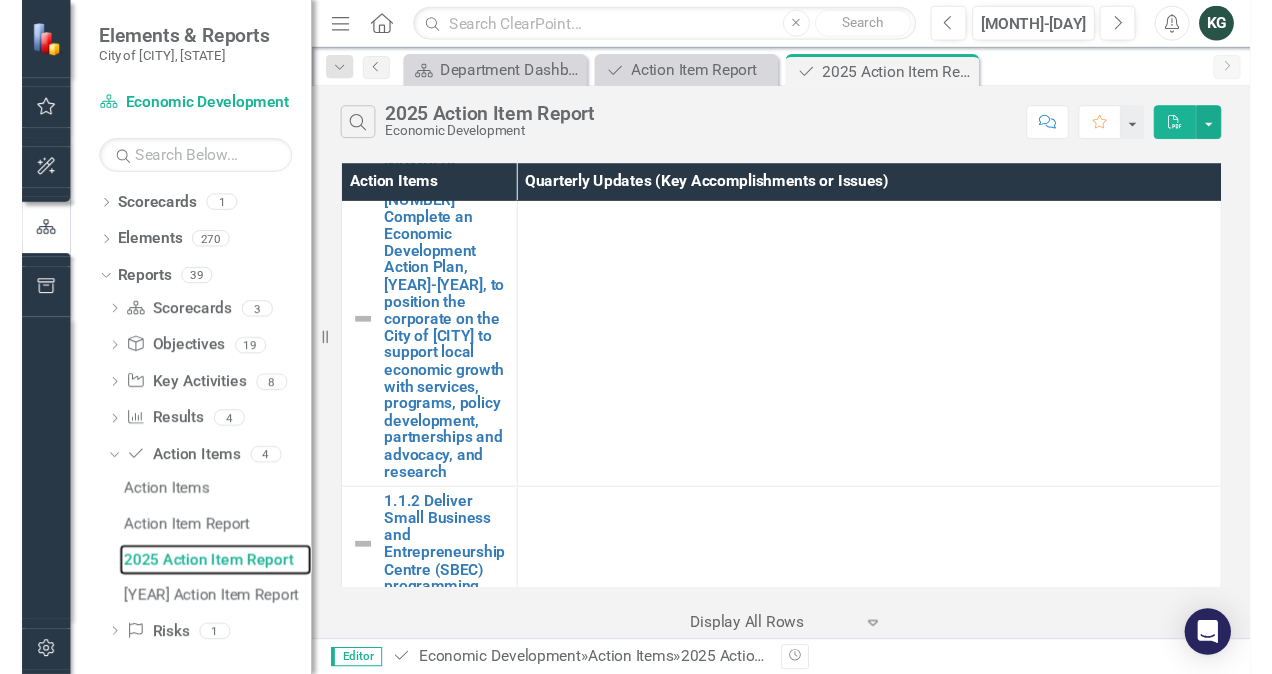scroll, scrollTop: 0, scrollLeft: 0, axis: both 